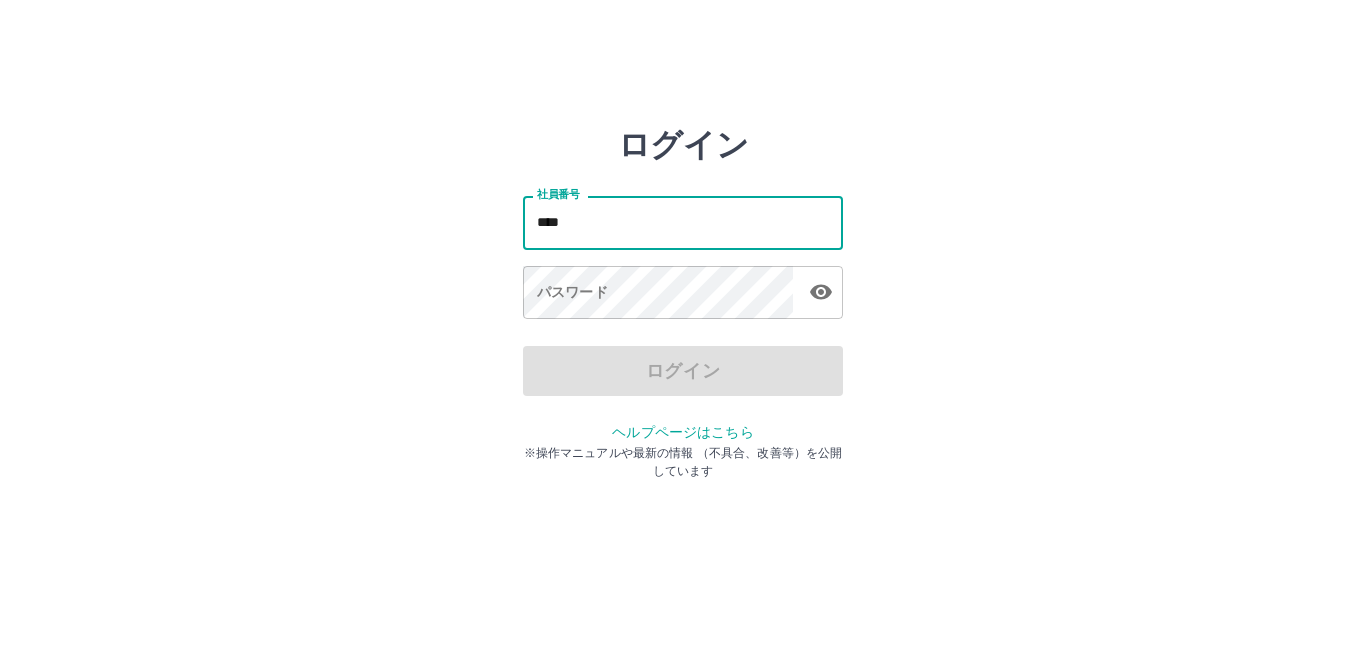 scroll, scrollTop: 0, scrollLeft: 0, axis: both 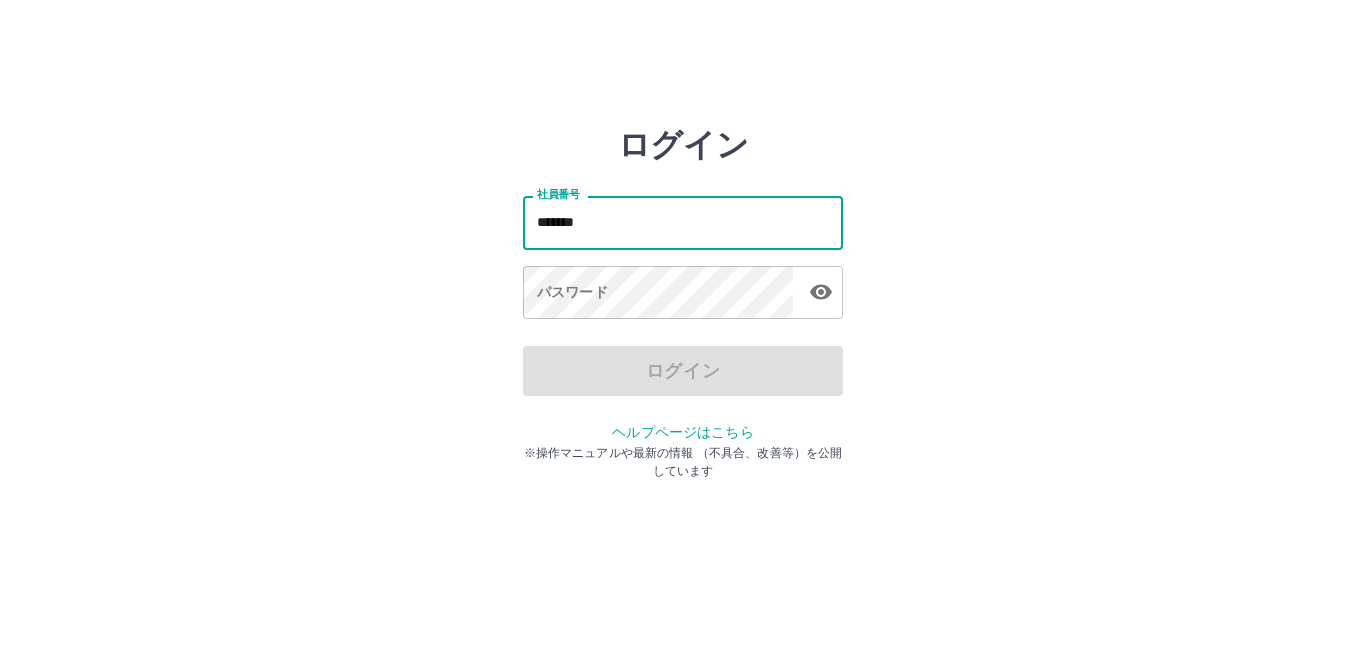 type on "*******" 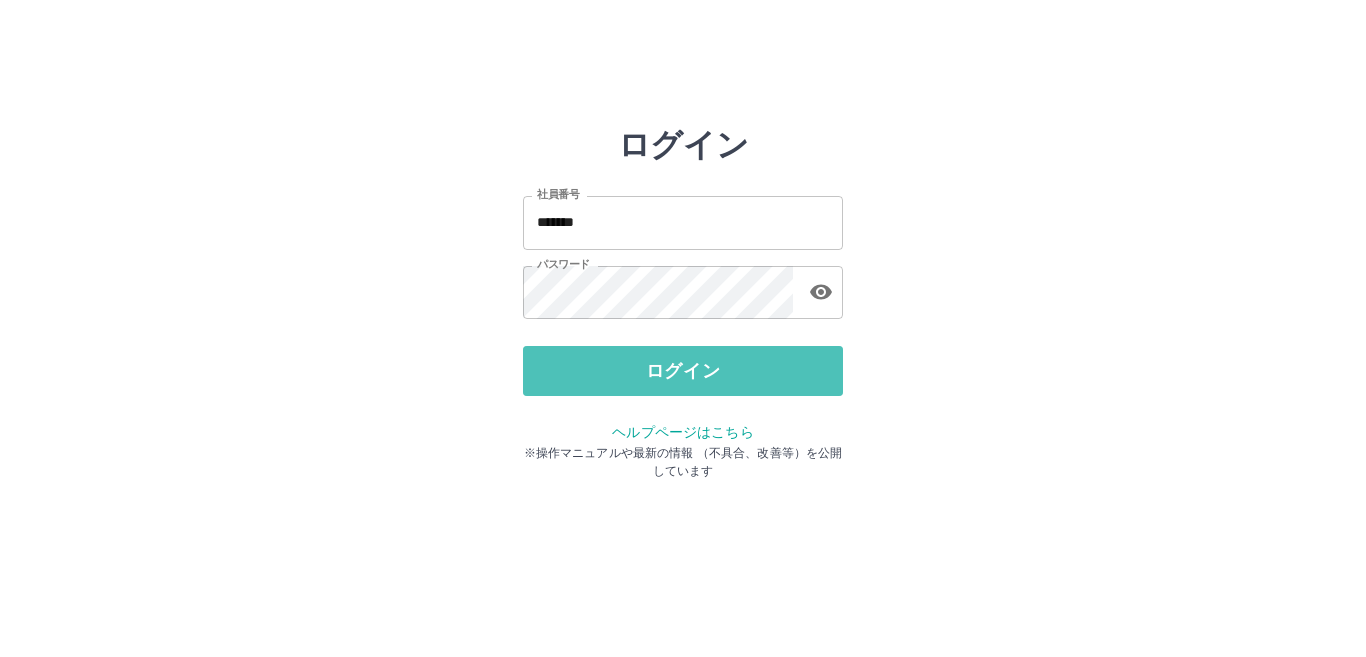 click on "ログイン" at bounding box center (683, 371) 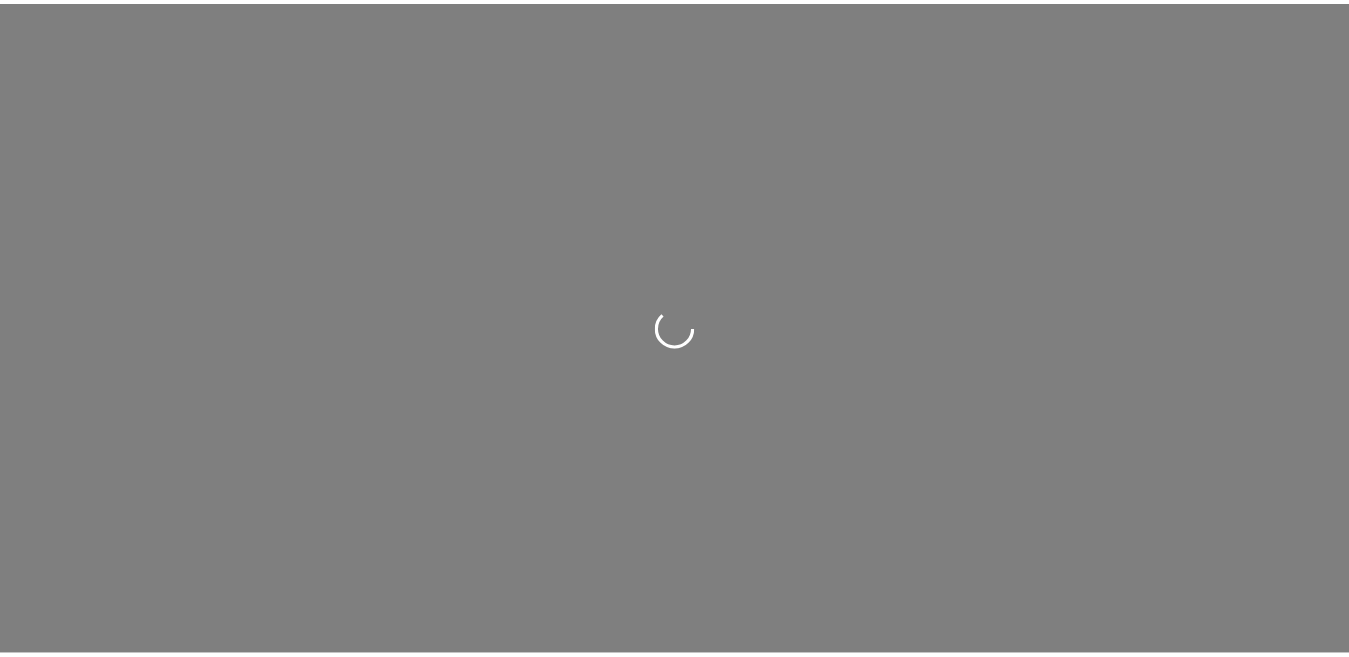 scroll, scrollTop: 0, scrollLeft: 0, axis: both 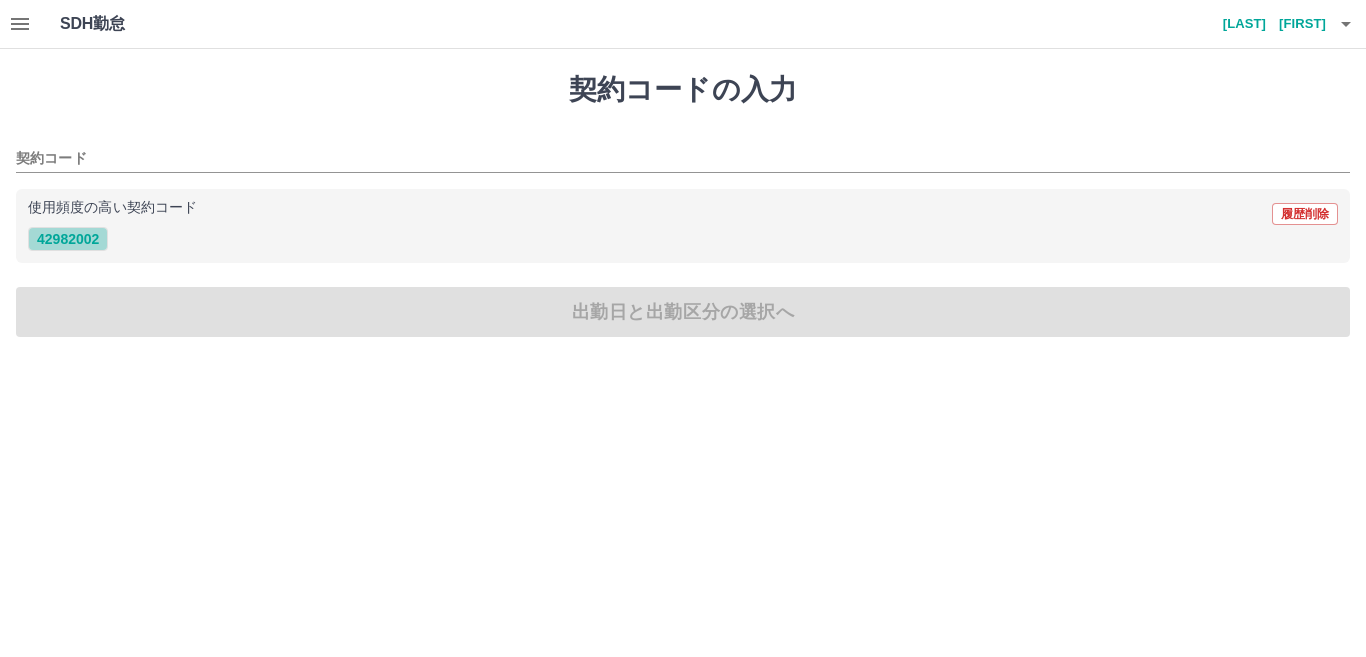 click on "42982002" at bounding box center (68, 239) 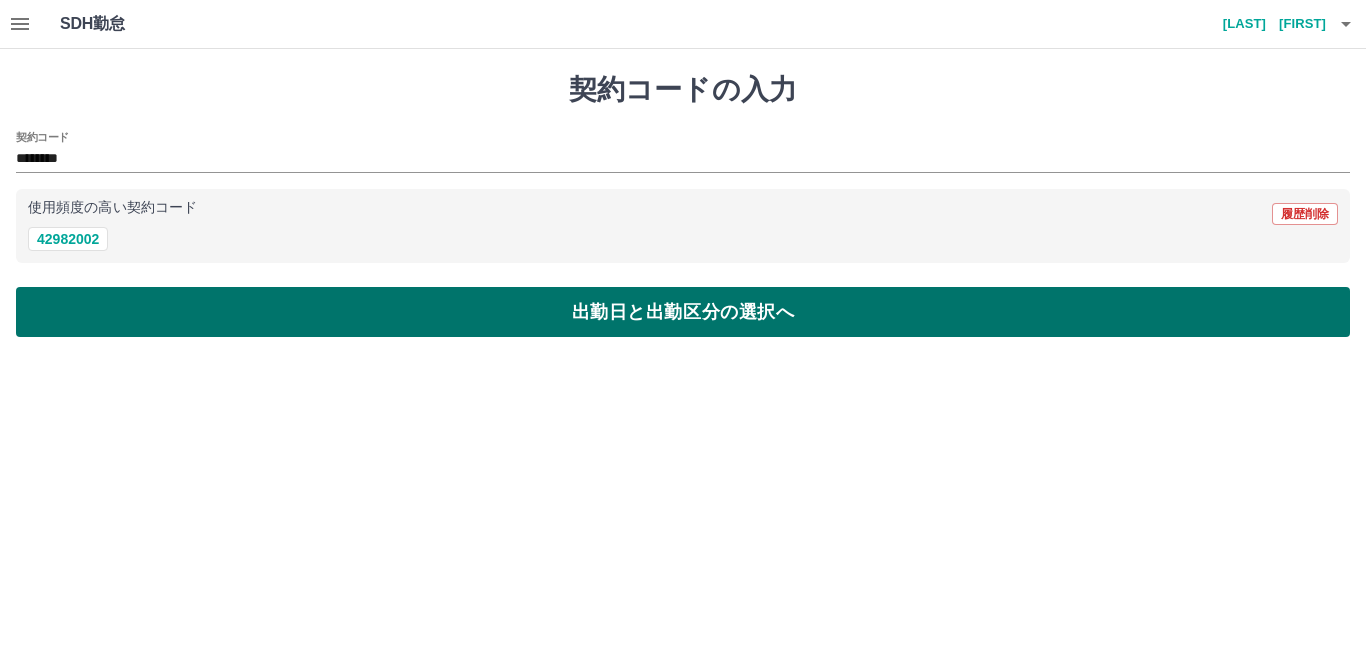 click on "出勤日と出勤区分の選択へ" at bounding box center (683, 312) 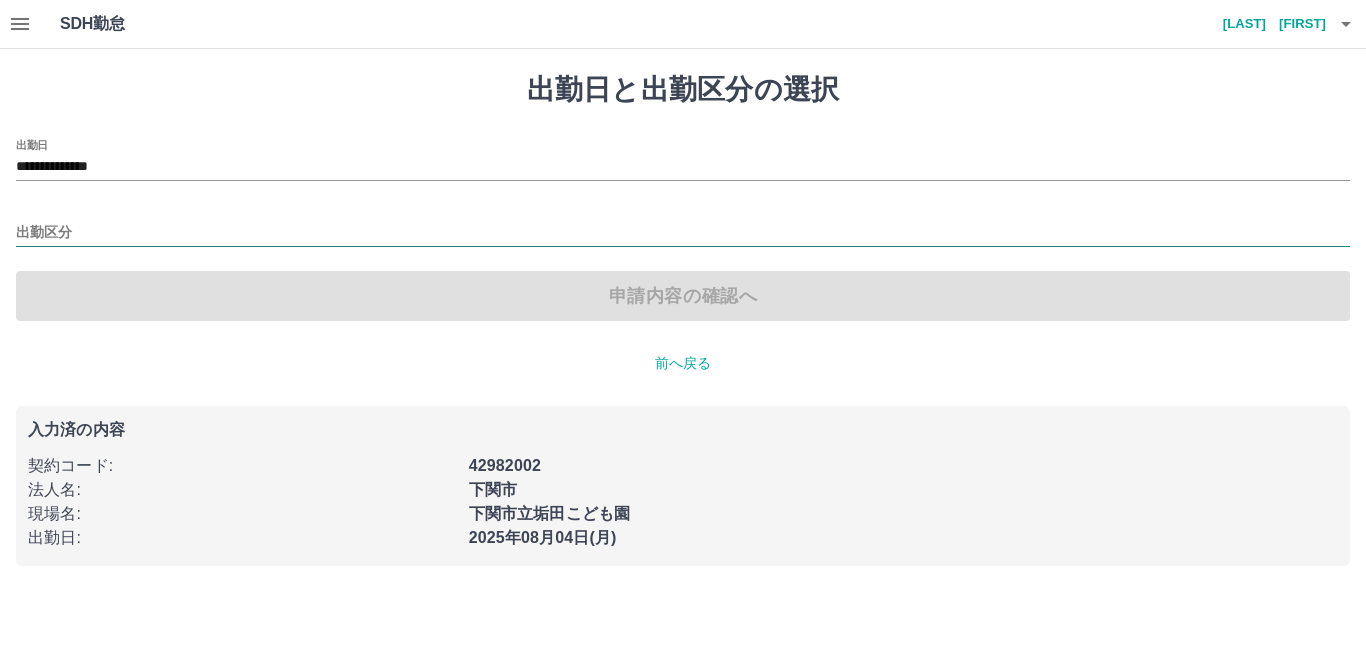 click on "出勤区分" at bounding box center [683, 233] 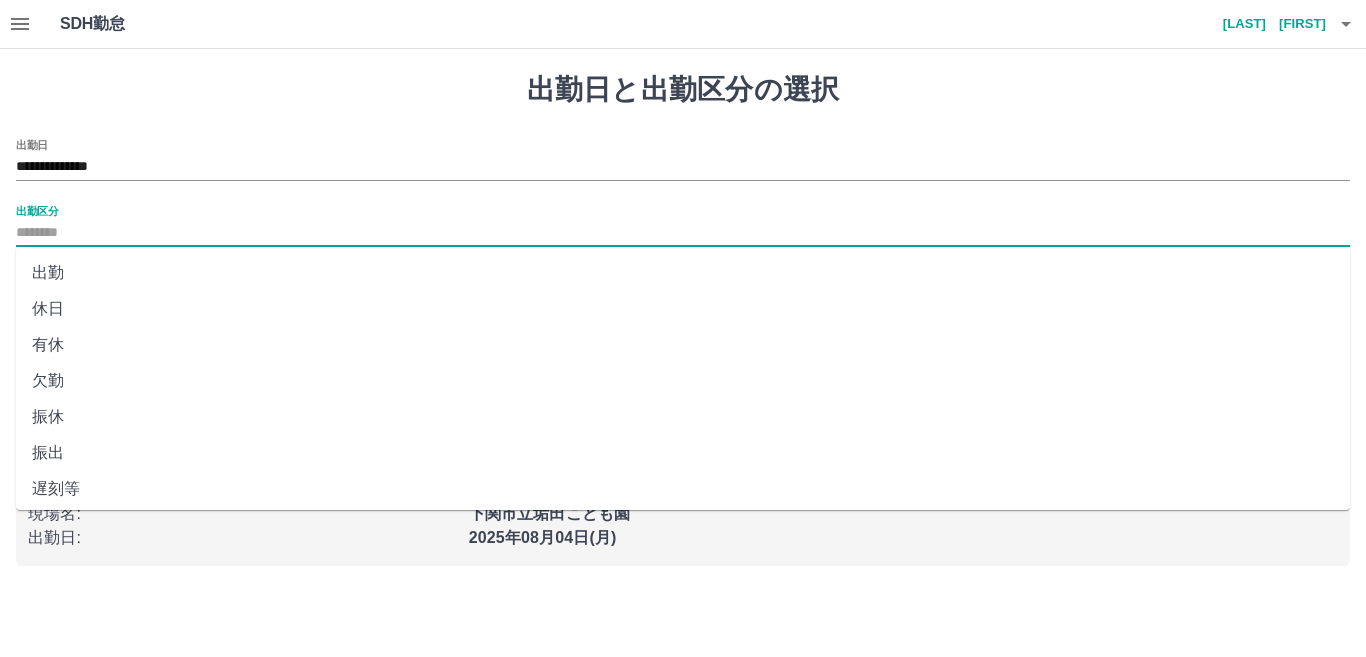 click on "出勤" at bounding box center (683, 273) 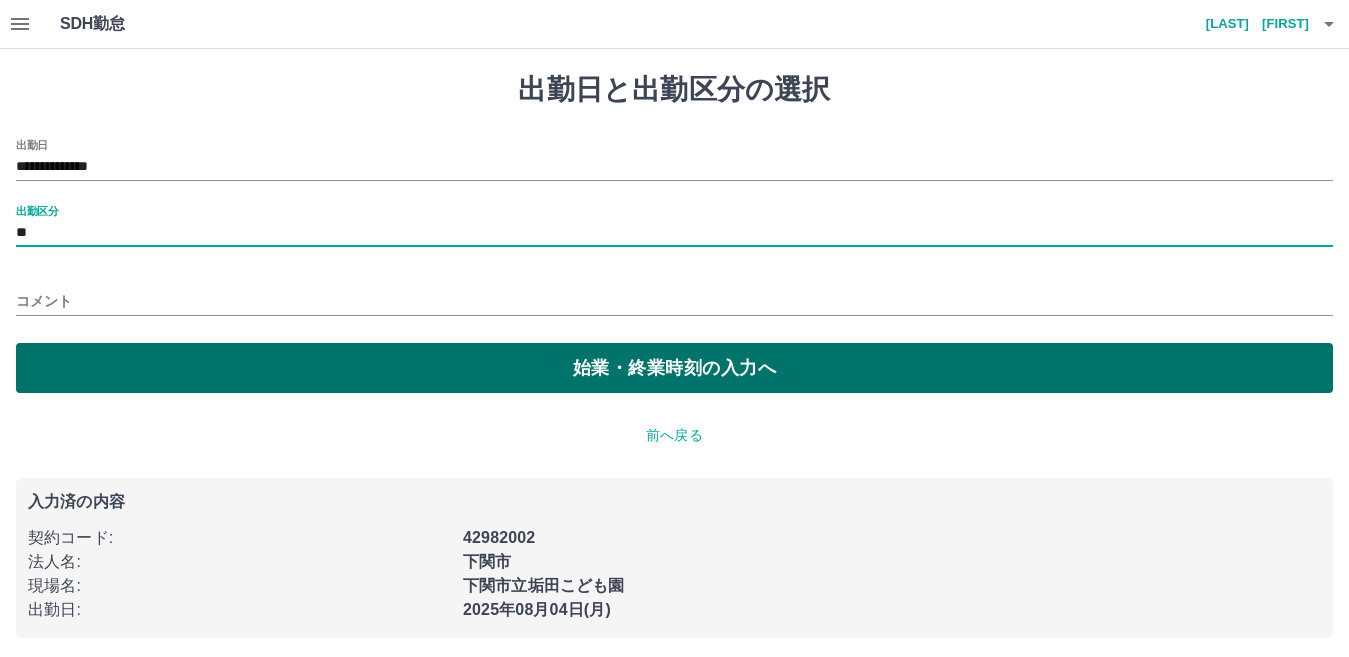click on "始業・終業時刻の入力へ" at bounding box center (674, 368) 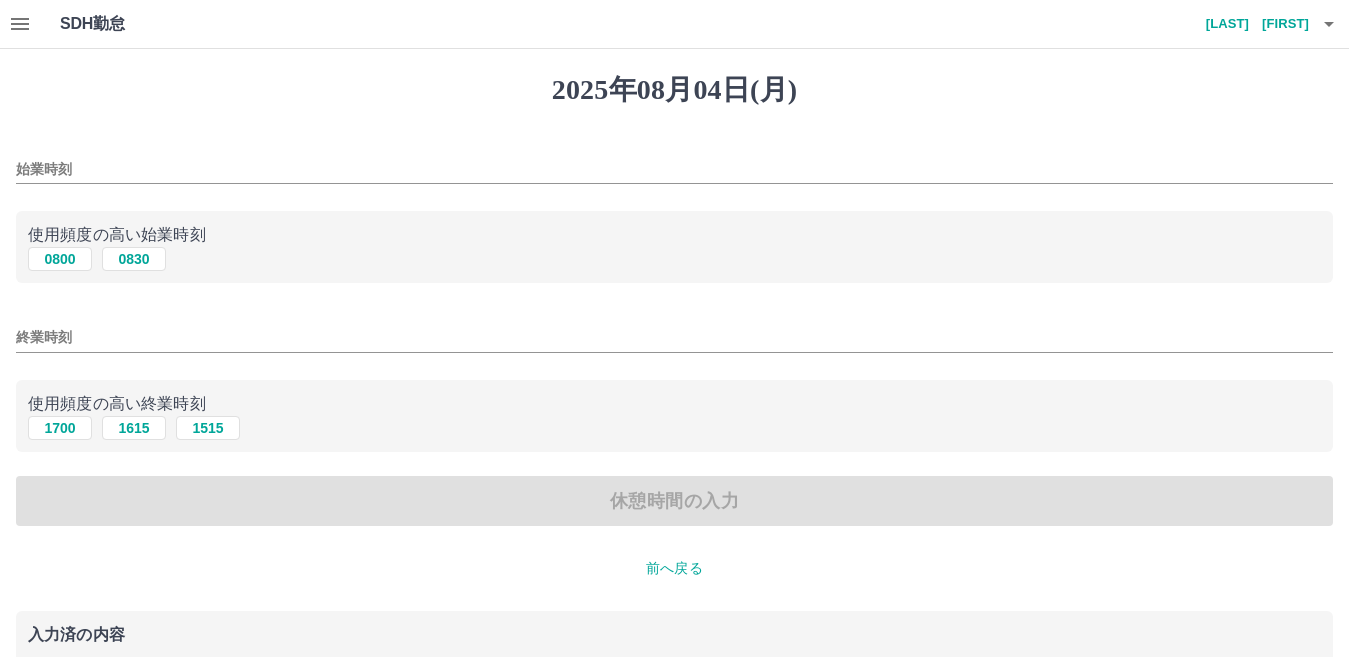 drag, startPoint x: 55, startPoint y: 258, endPoint x: 114, endPoint y: 347, distance: 106.78015 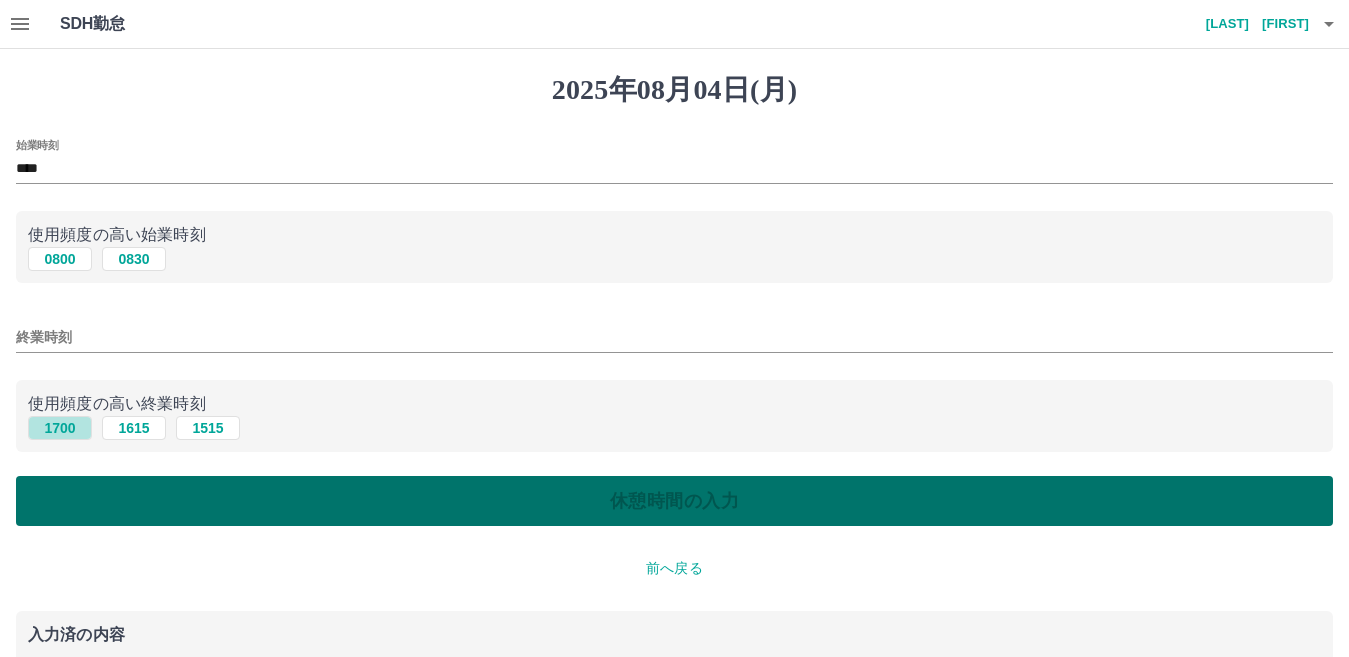 drag, startPoint x: 56, startPoint y: 430, endPoint x: 186, endPoint y: 482, distance: 140.01428 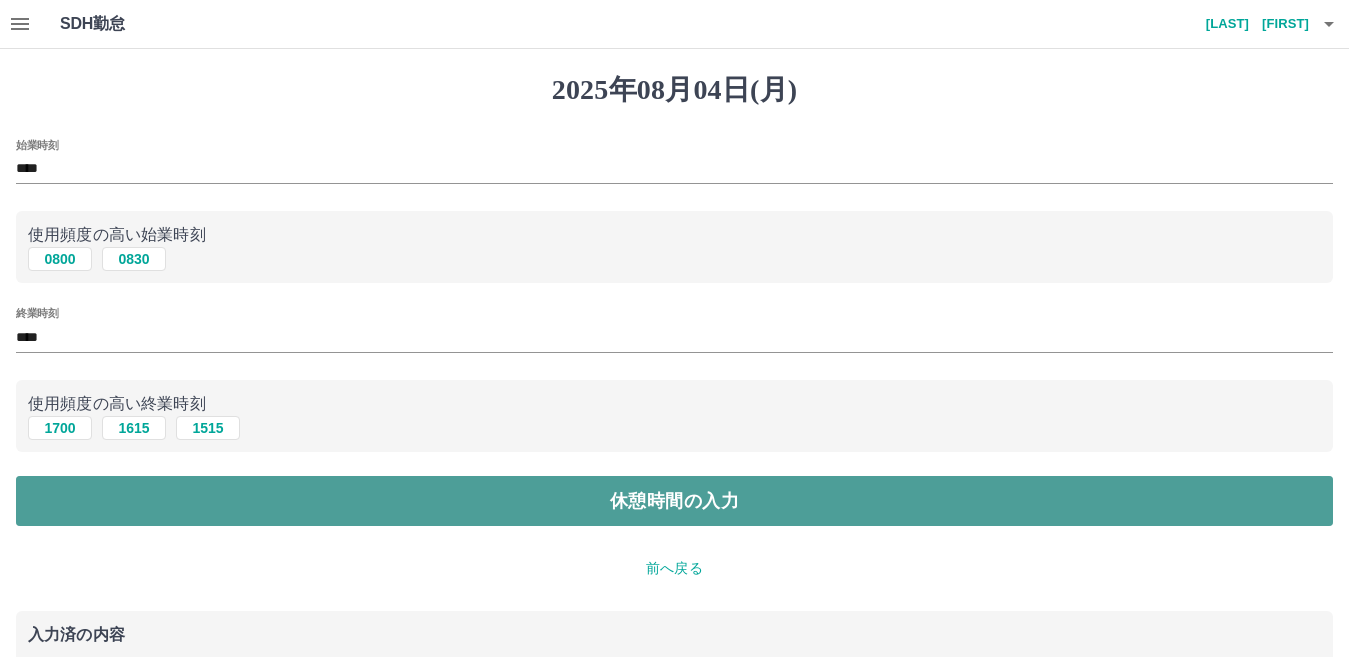 click on "休憩時間の入力" at bounding box center [674, 501] 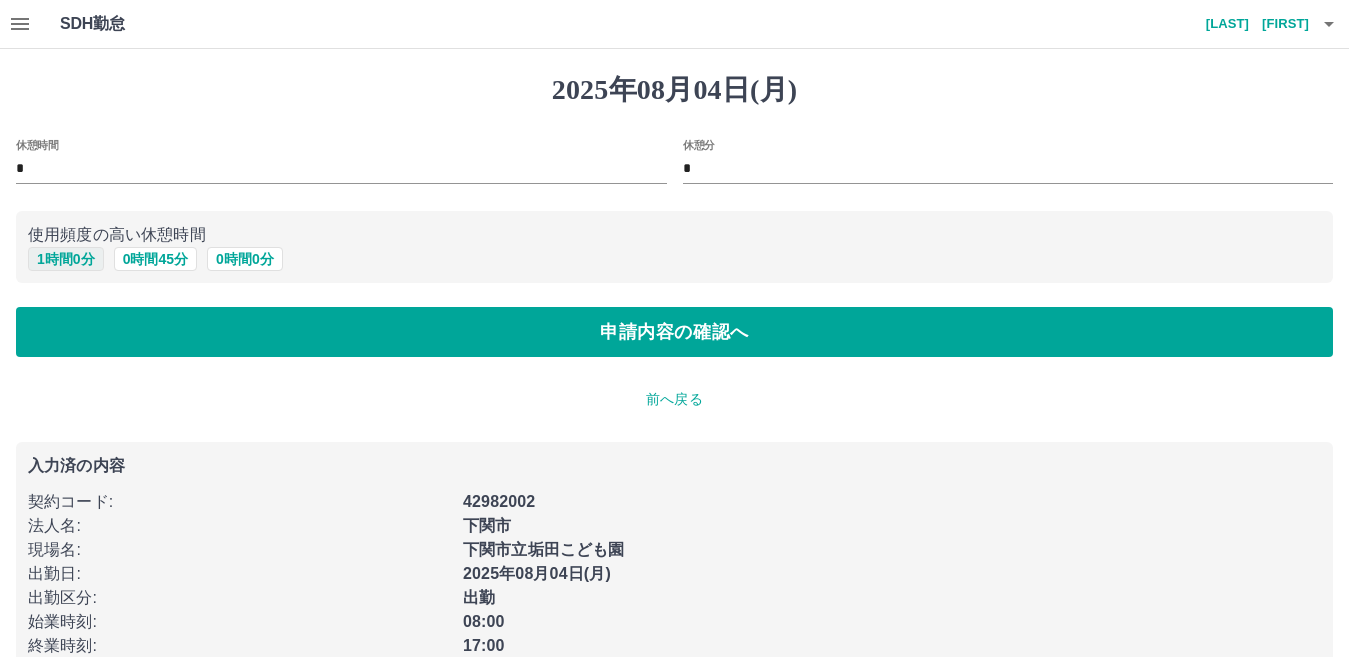 click on "1 時間 0 分" at bounding box center (66, 259) 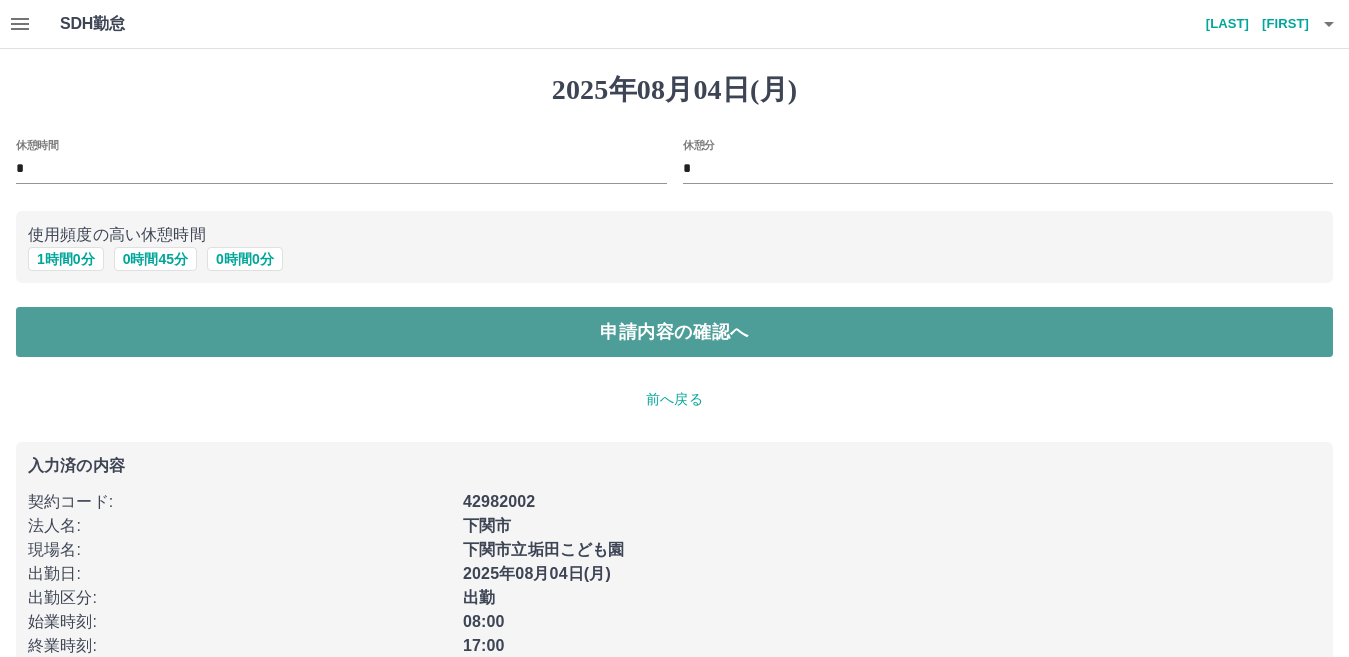click on "申請内容の確認へ" at bounding box center (674, 332) 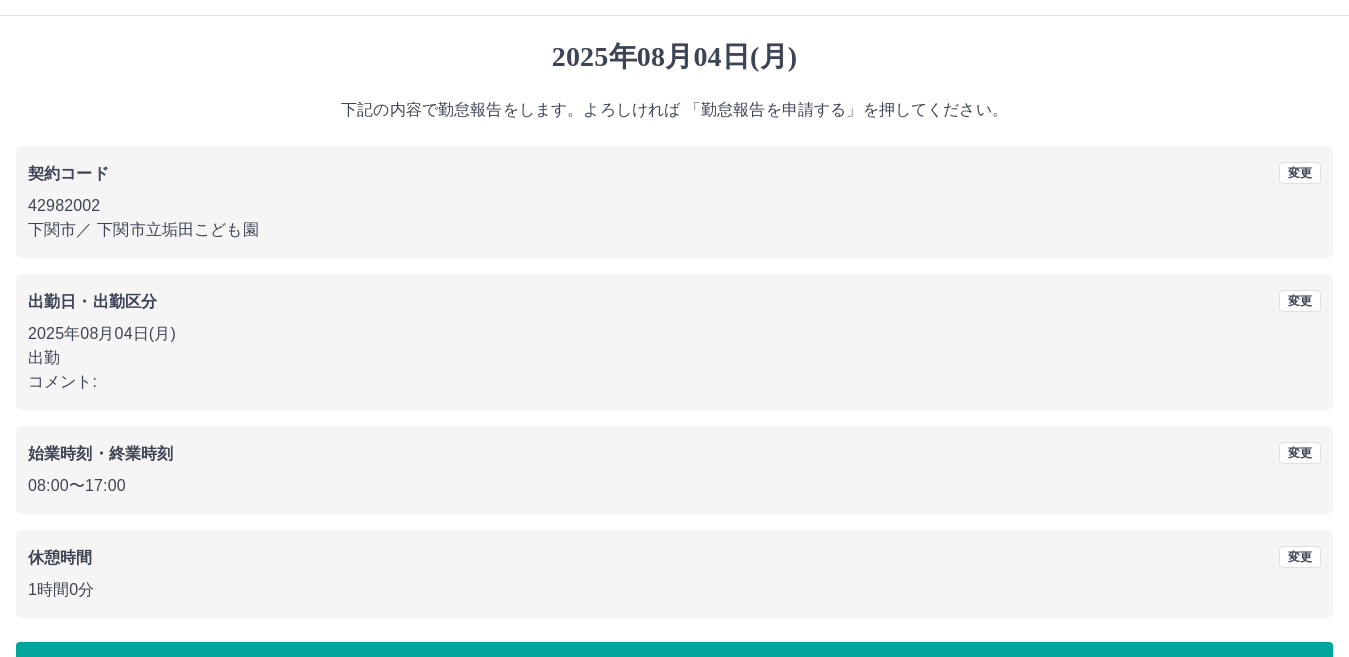 scroll, scrollTop: 92, scrollLeft: 0, axis: vertical 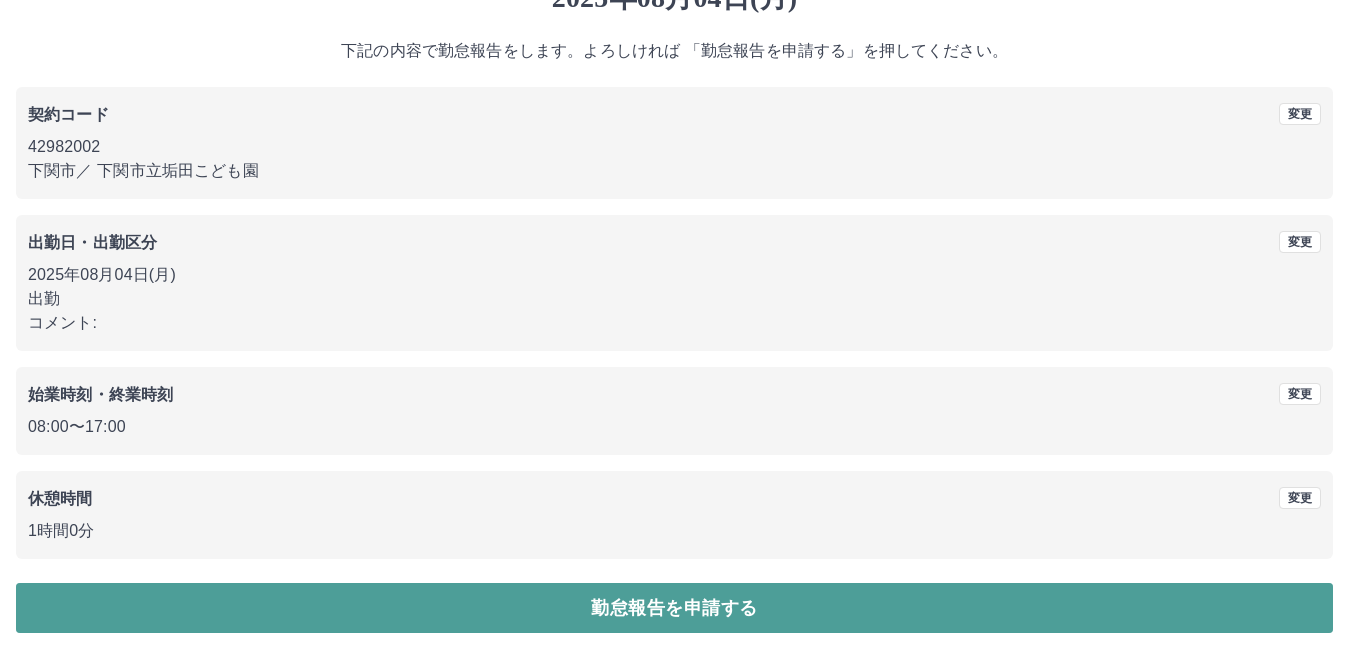 click on "勤怠報告を申請する" at bounding box center [674, 608] 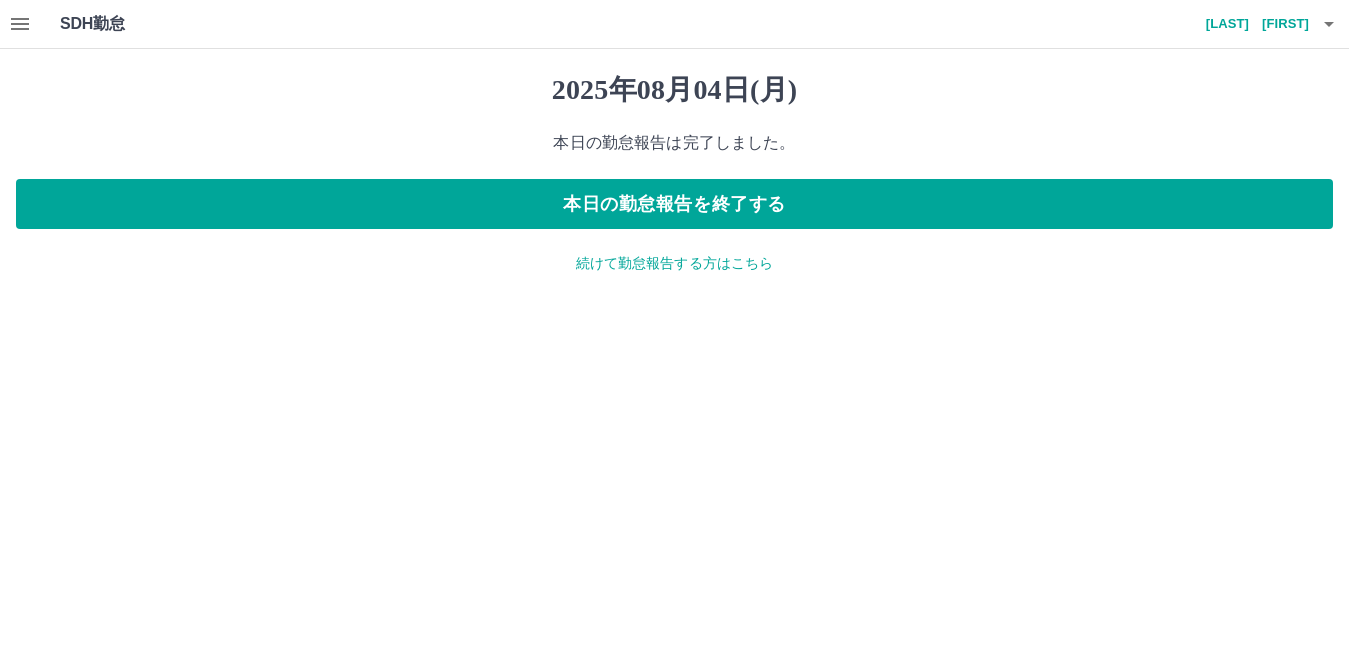scroll, scrollTop: 0, scrollLeft: 0, axis: both 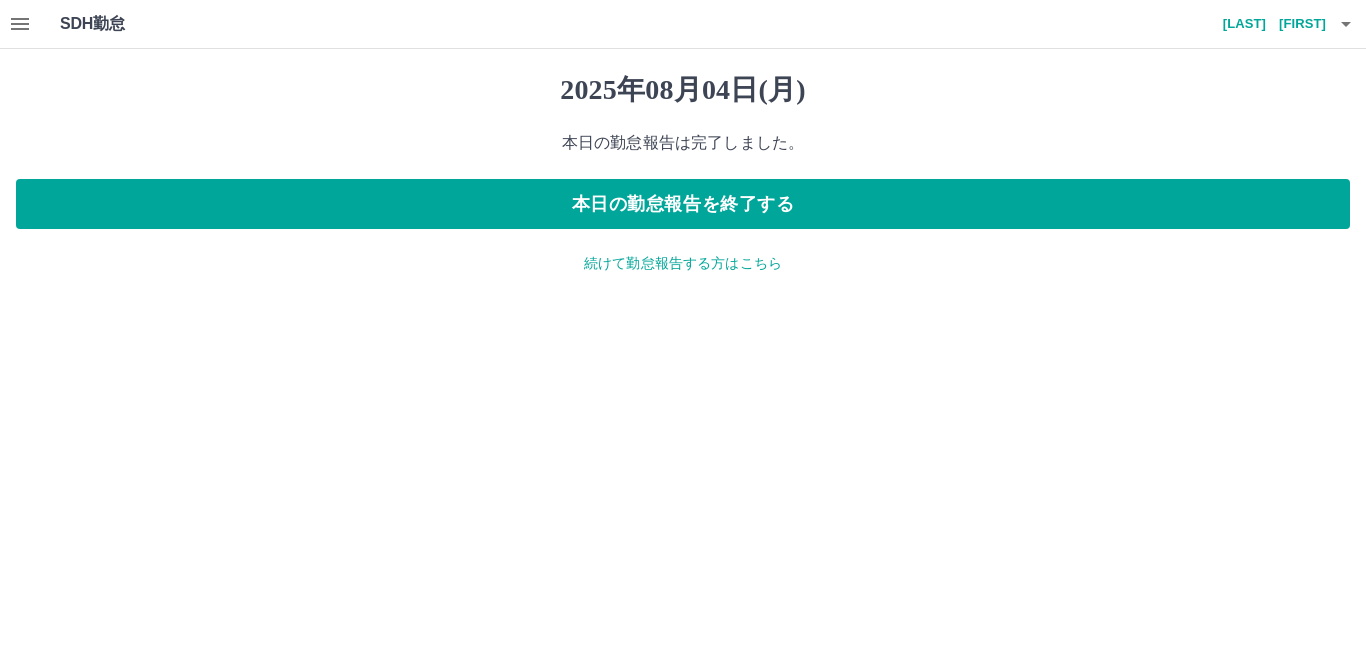 click on "続けて勤怠報告する方はこちら" at bounding box center [683, 263] 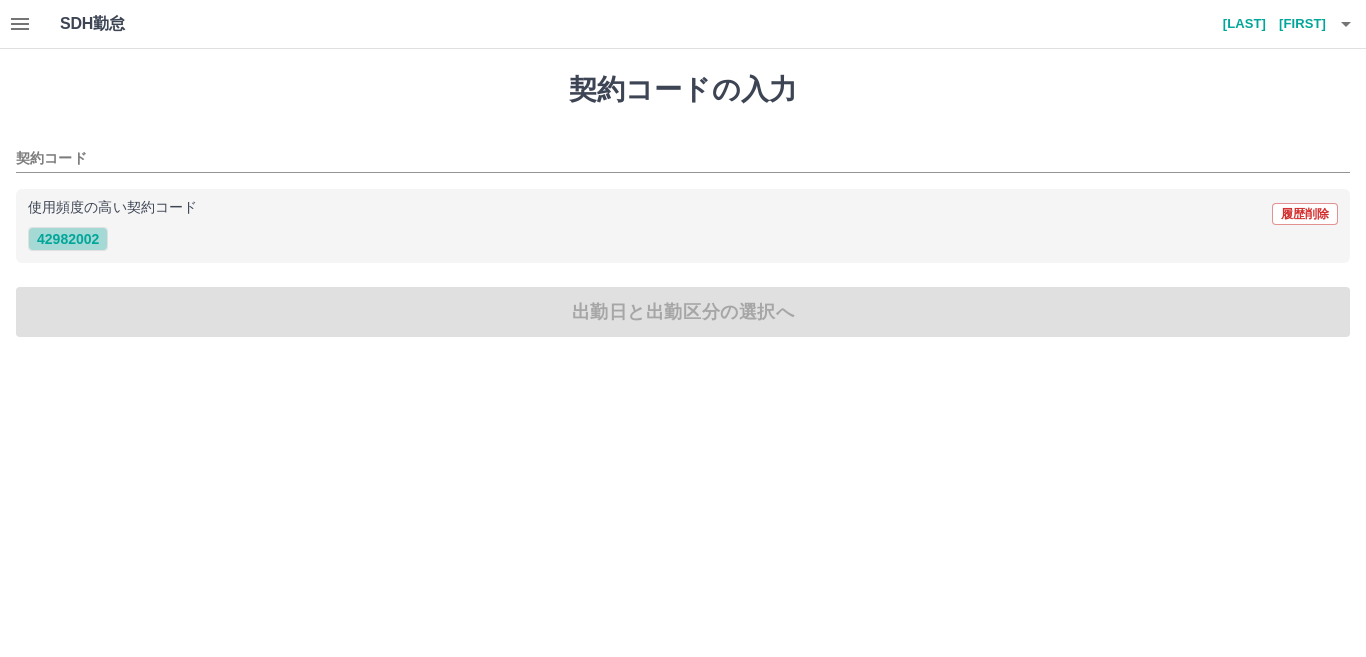 click on "42982002" at bounding box center (68, 239) 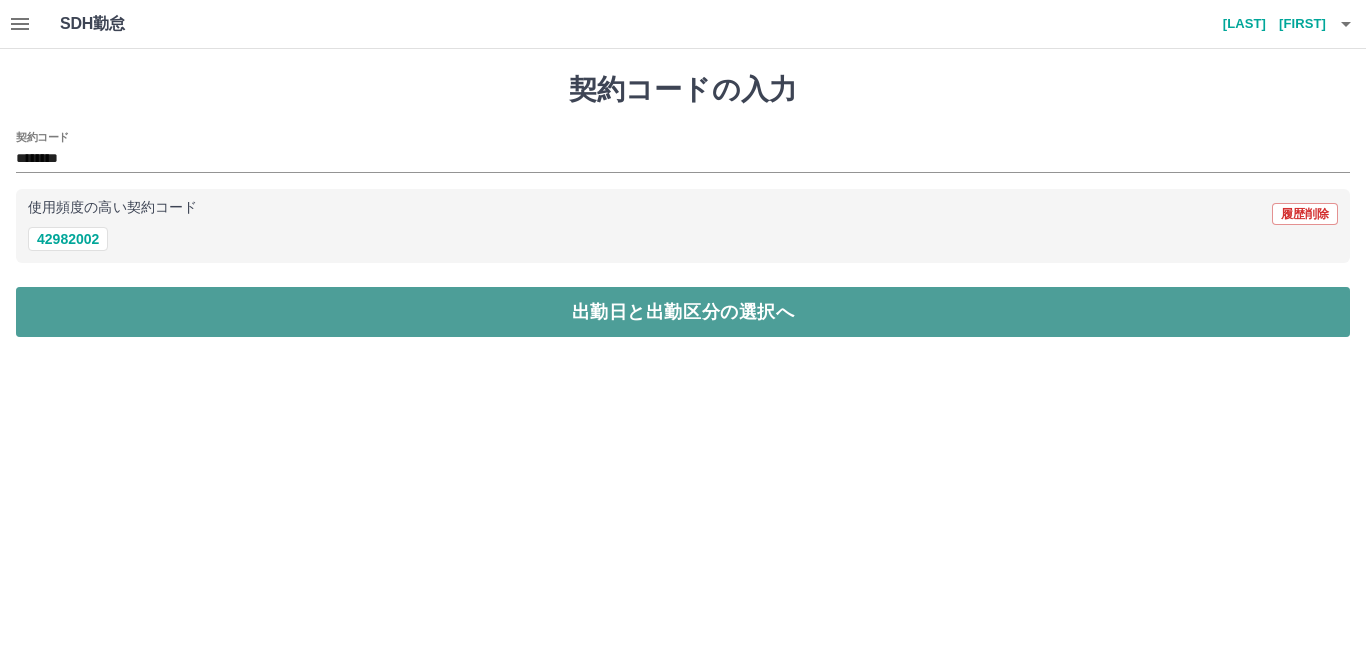 click on "出勤日と出勤区分の選択へ" at bounding box center [683, 312] 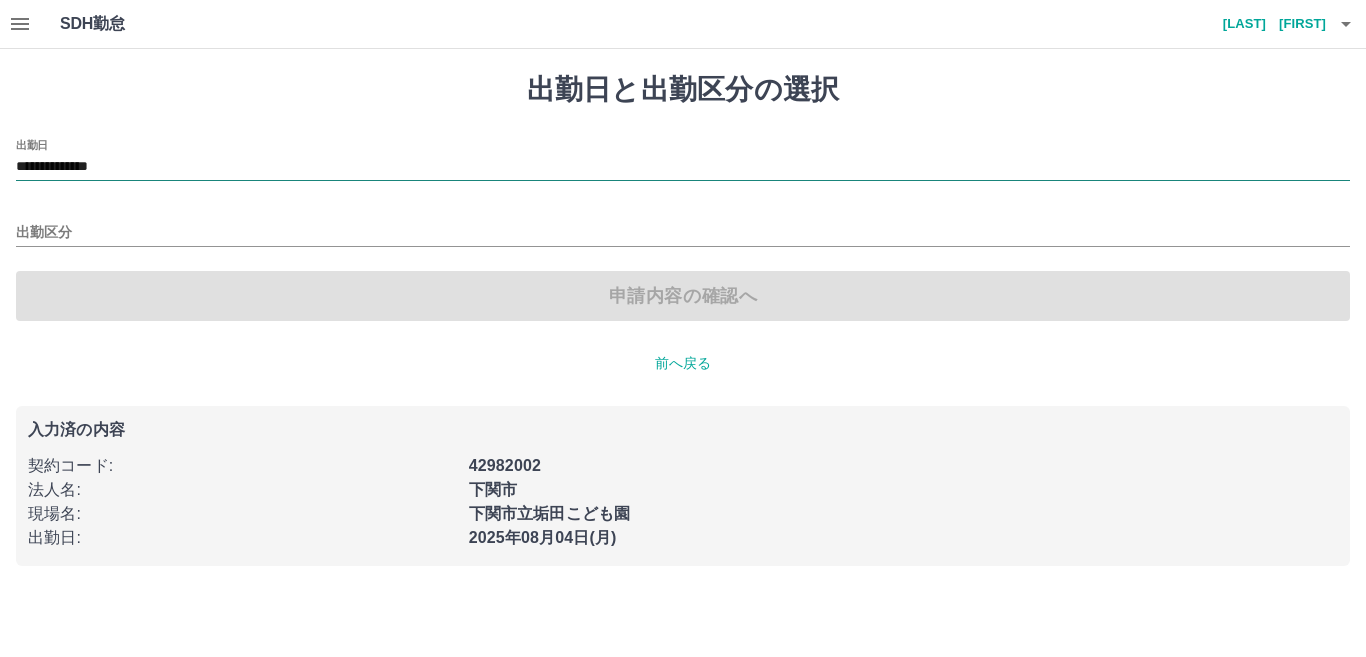 click on "**********" at bounding box center [683, 167] 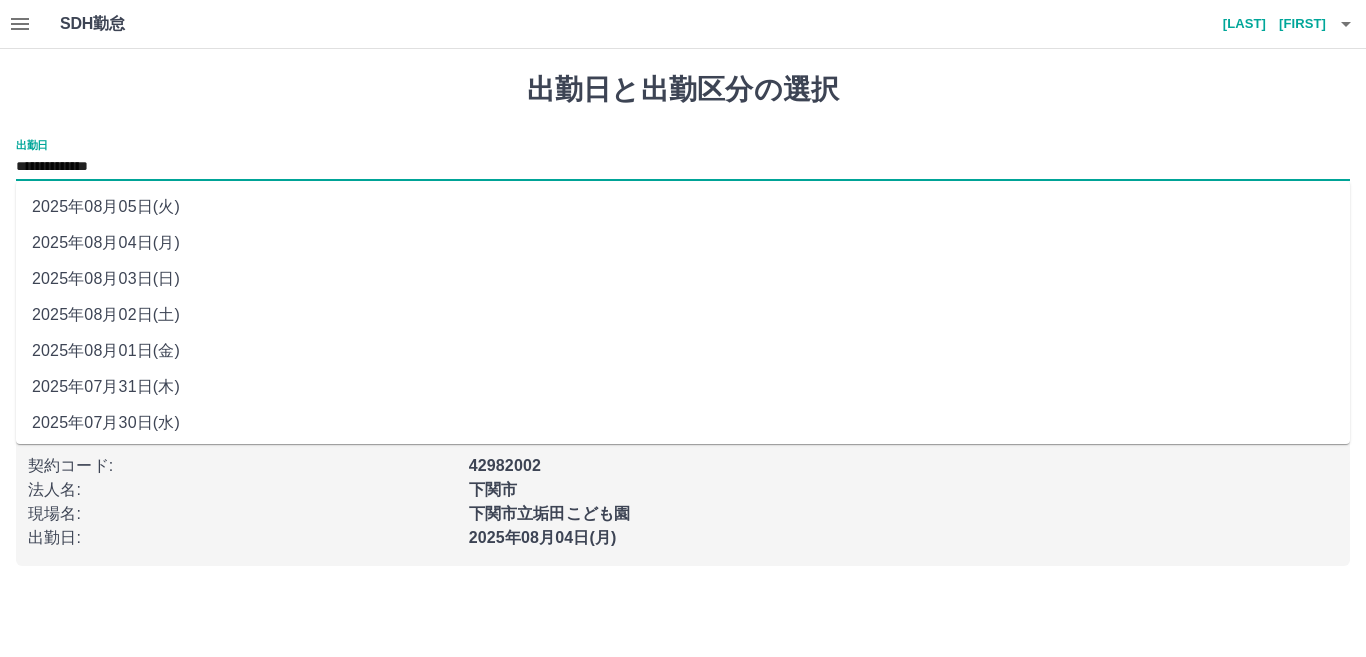 click on "2025年08月02日(土)" at bounding box center [683, 315] 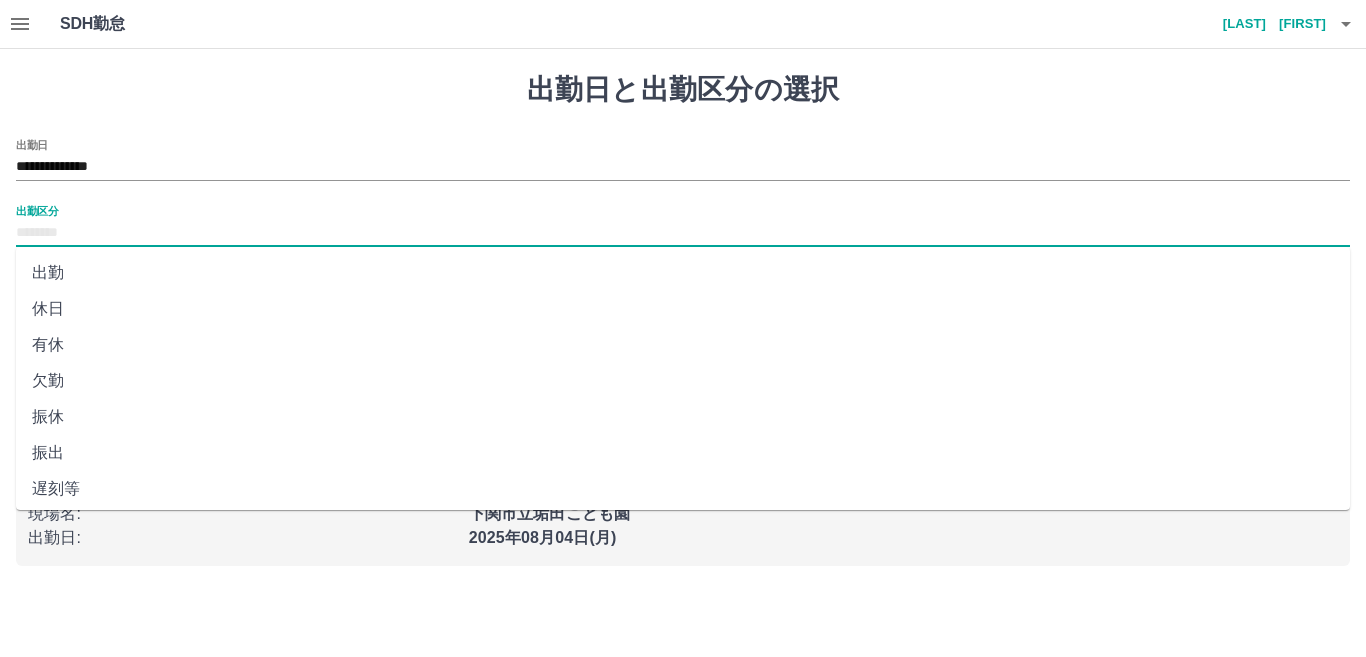 click on "出勤区分" at bounding box center (683, 233) 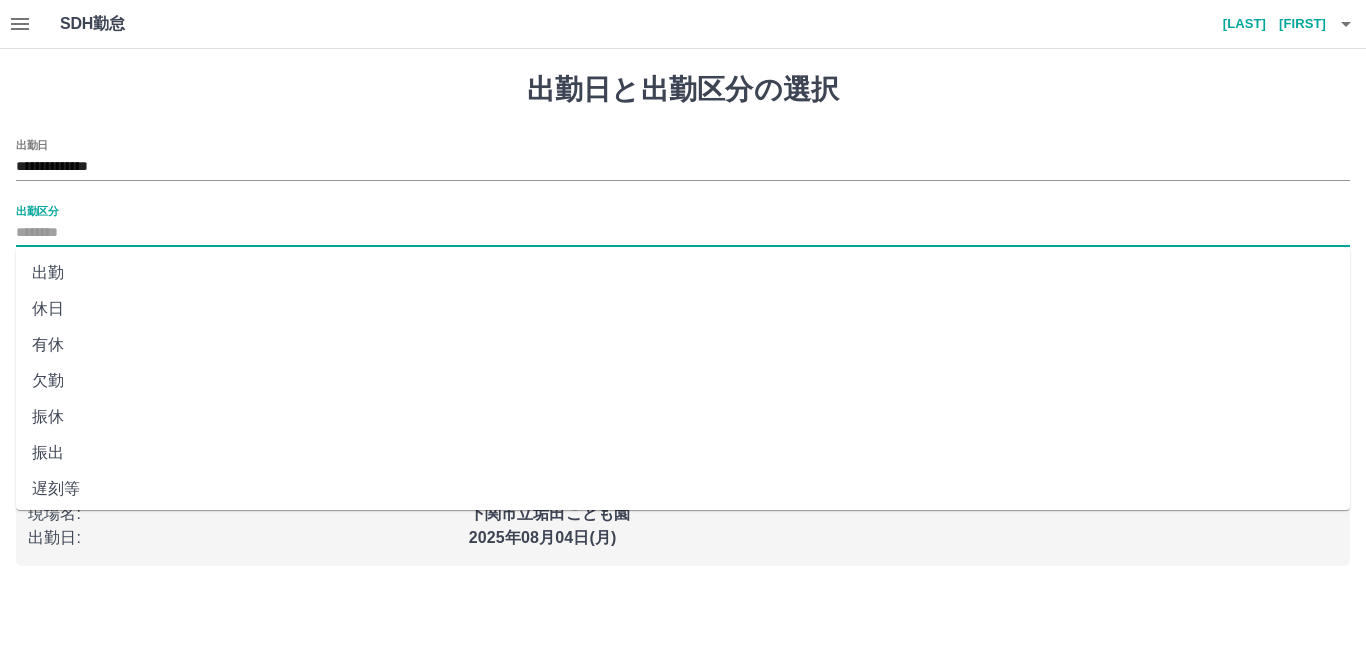 click on "休日" at bounding box center [683, 309] 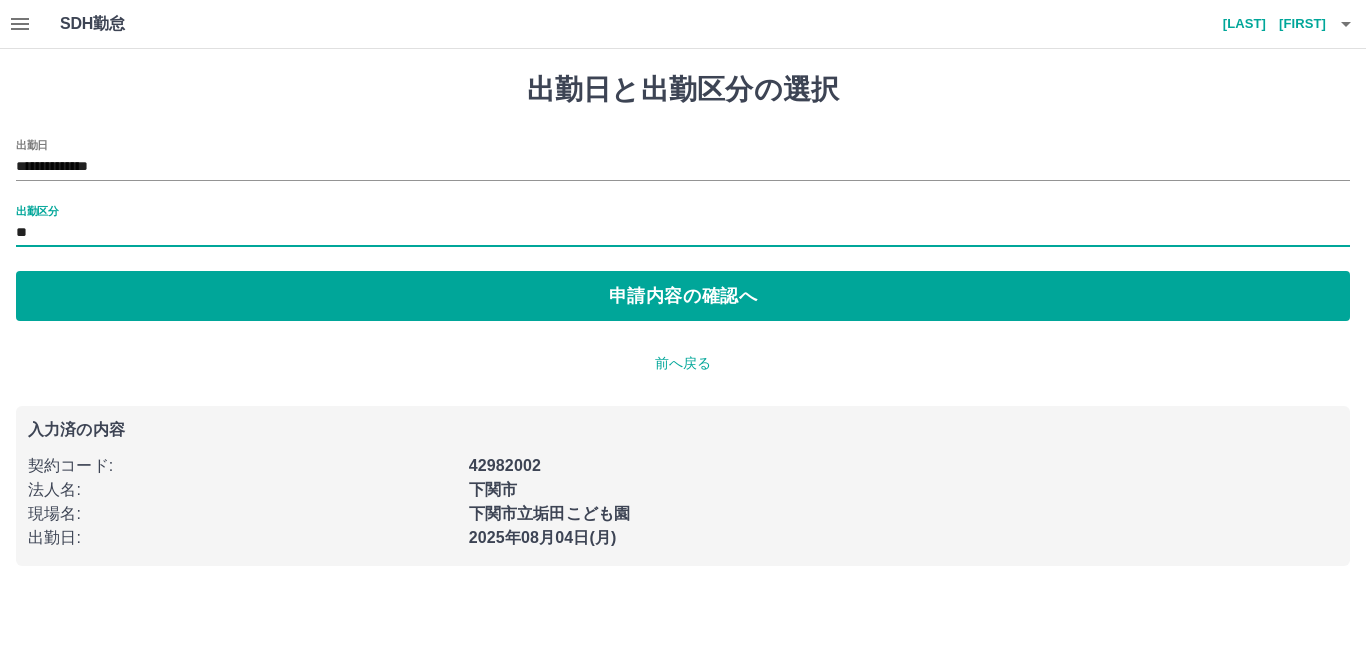 drag, startPoint x: 614, startPoint y: 290, endPoint x: 582, endPoint y: 290, distance: 32 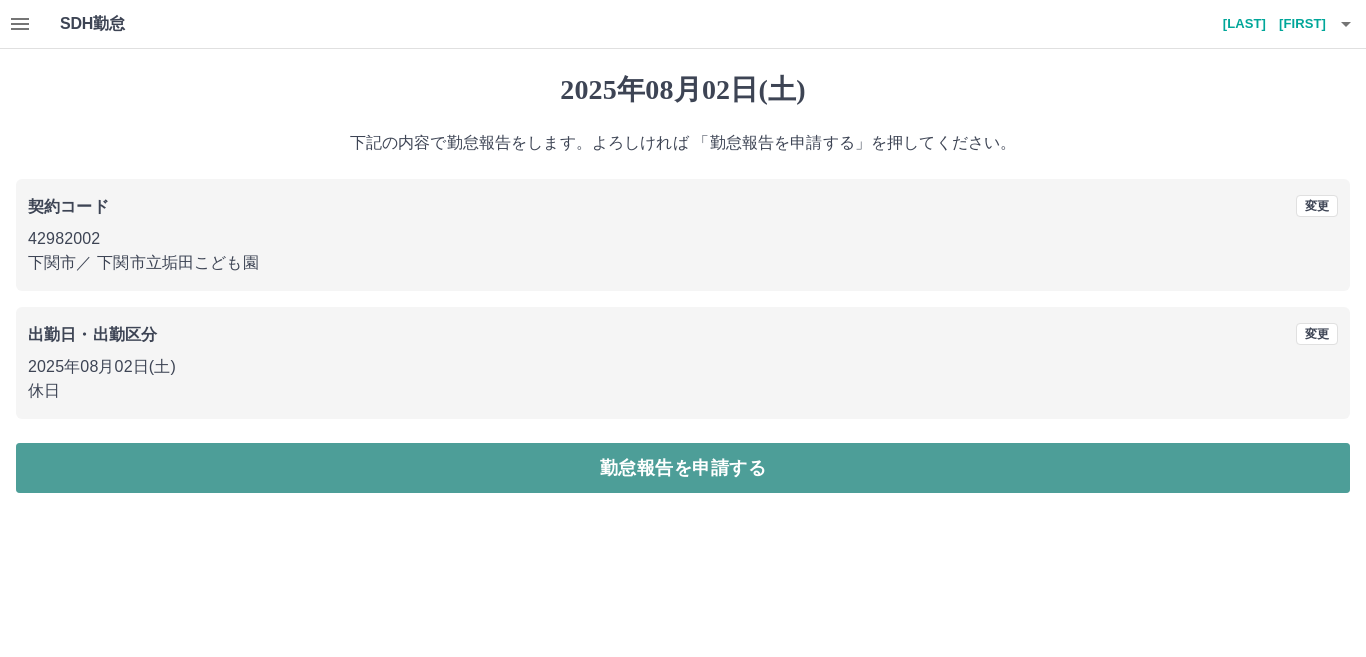 click on "勤怠報告を申請する" at bounding box center [683, 468] 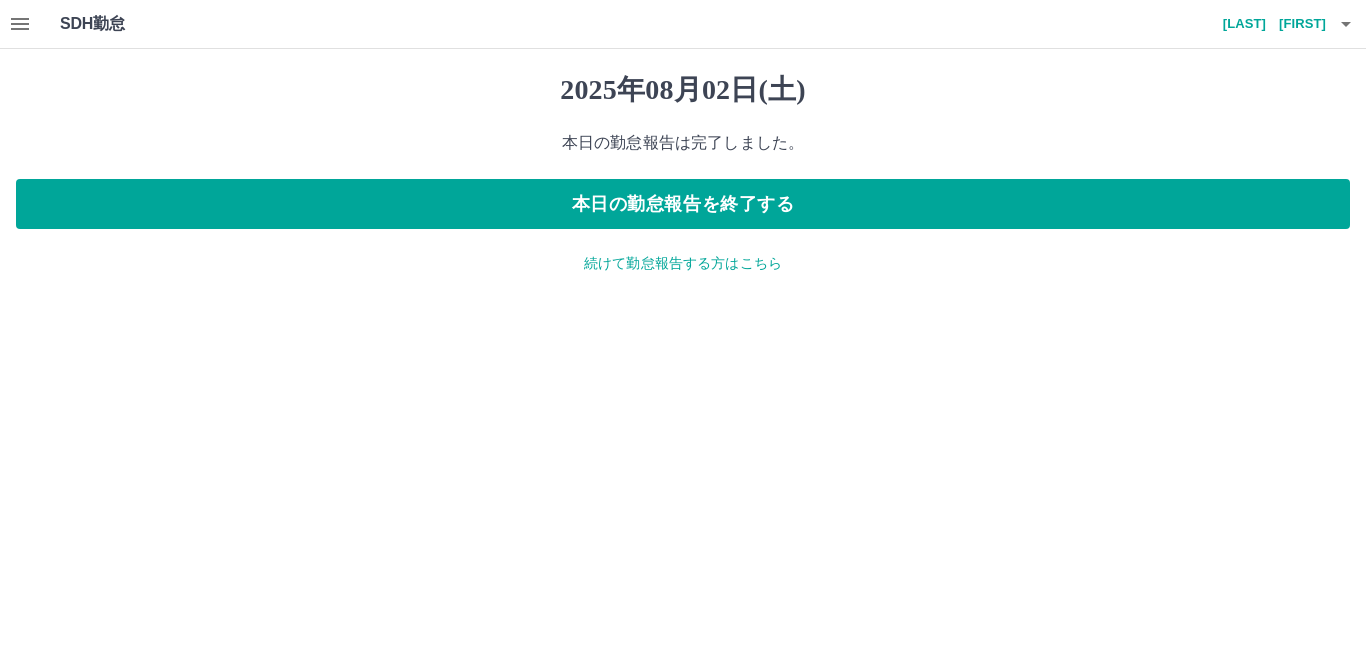 click on "続けて勤怠報告する方はこちら" at bounding box center (683, 263) 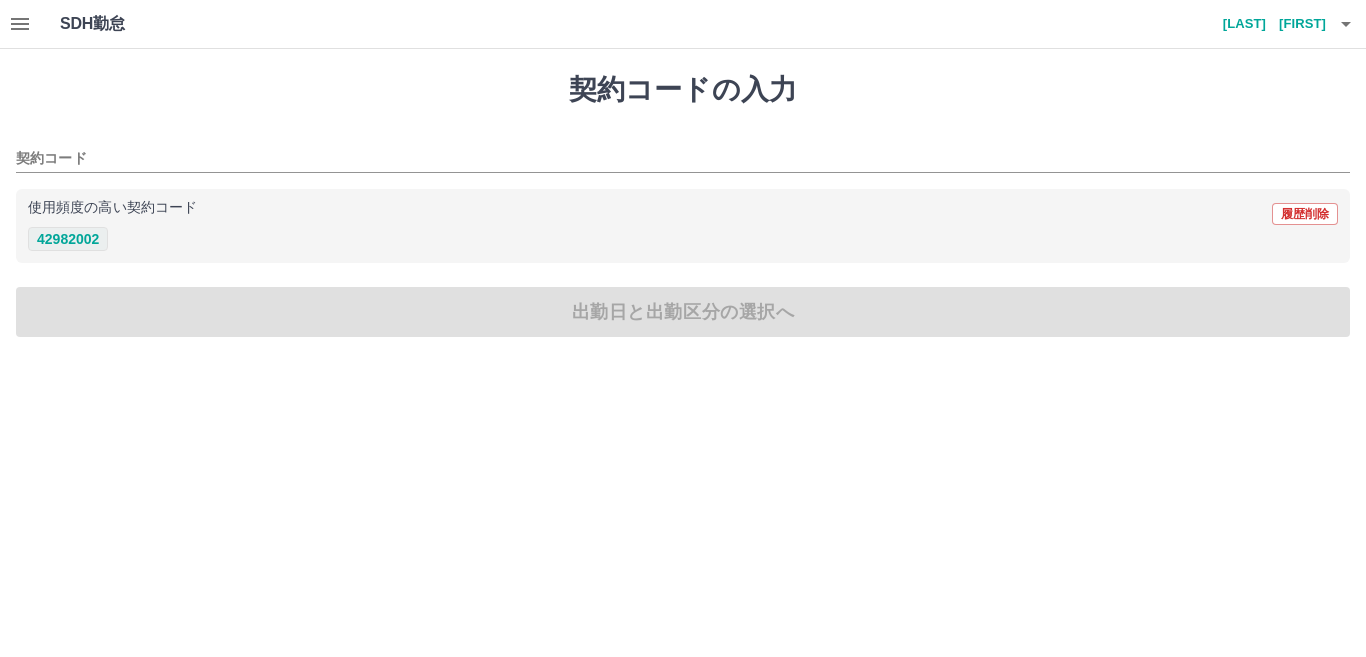 click on "42982002" at bounding box center (68, 239) 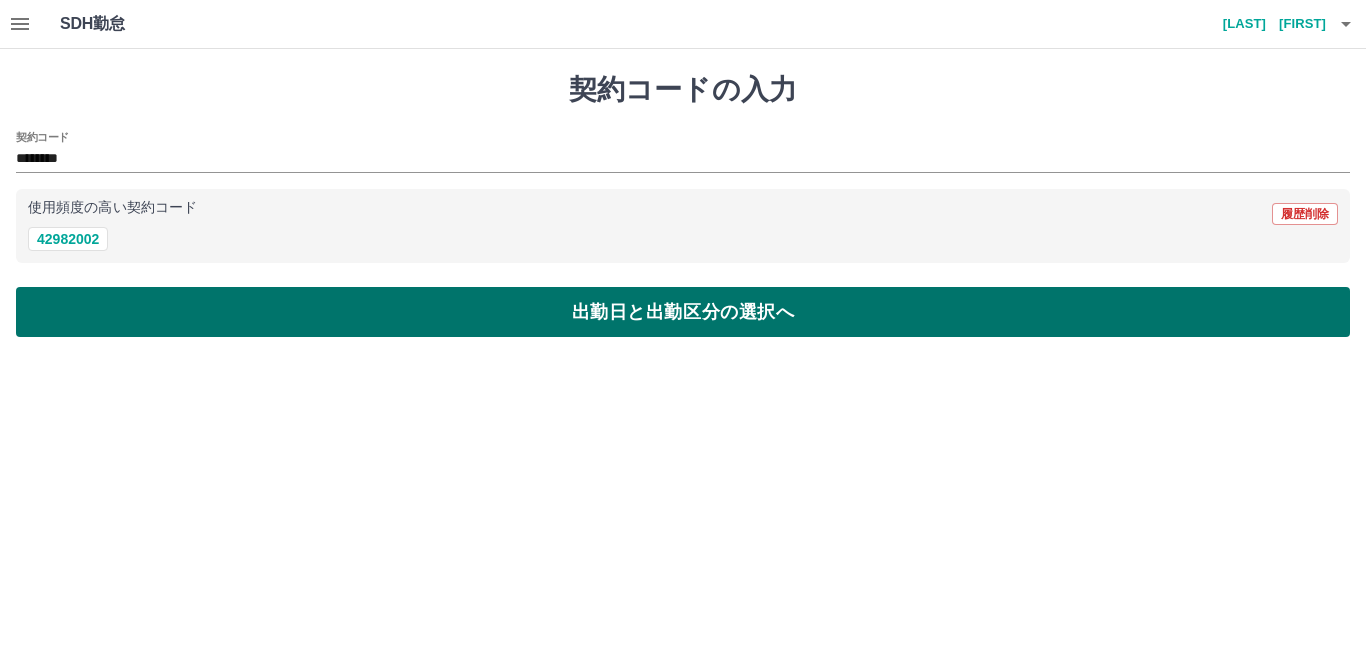 click on "出勤日と出勤区分の選択へ" at bounding box center (683, 312) 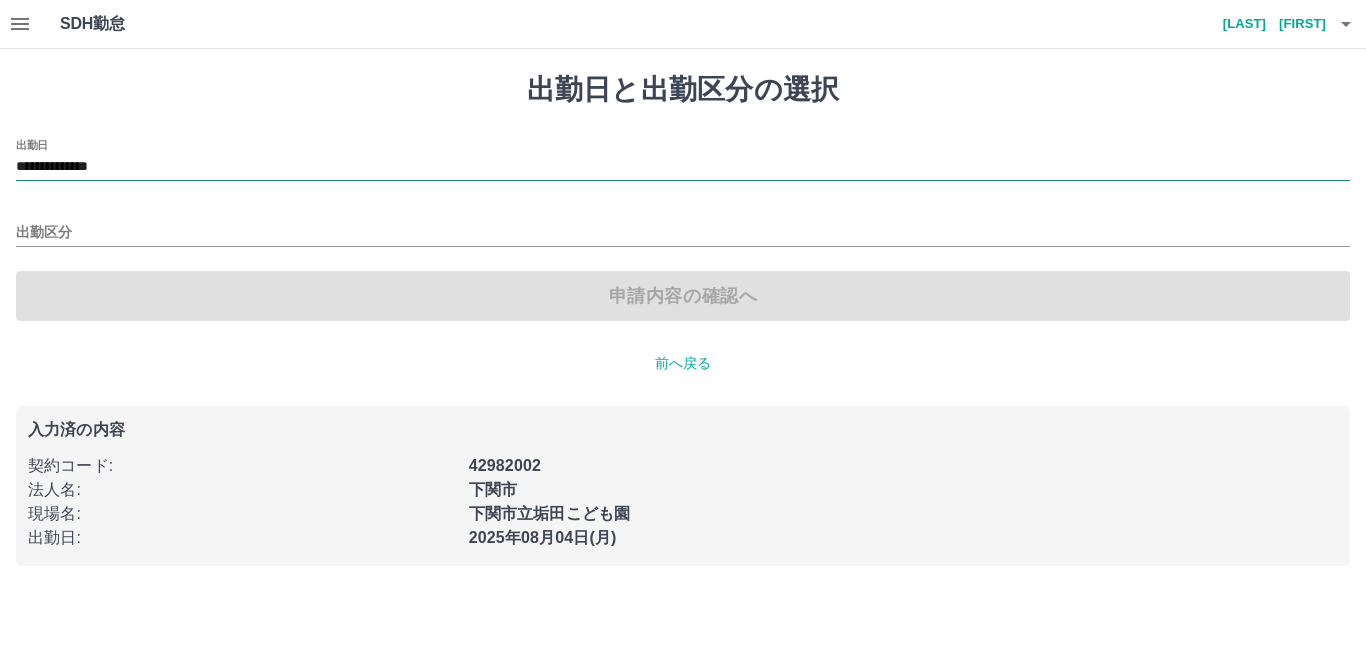 click on "**********" at bounding box center [683, 167] 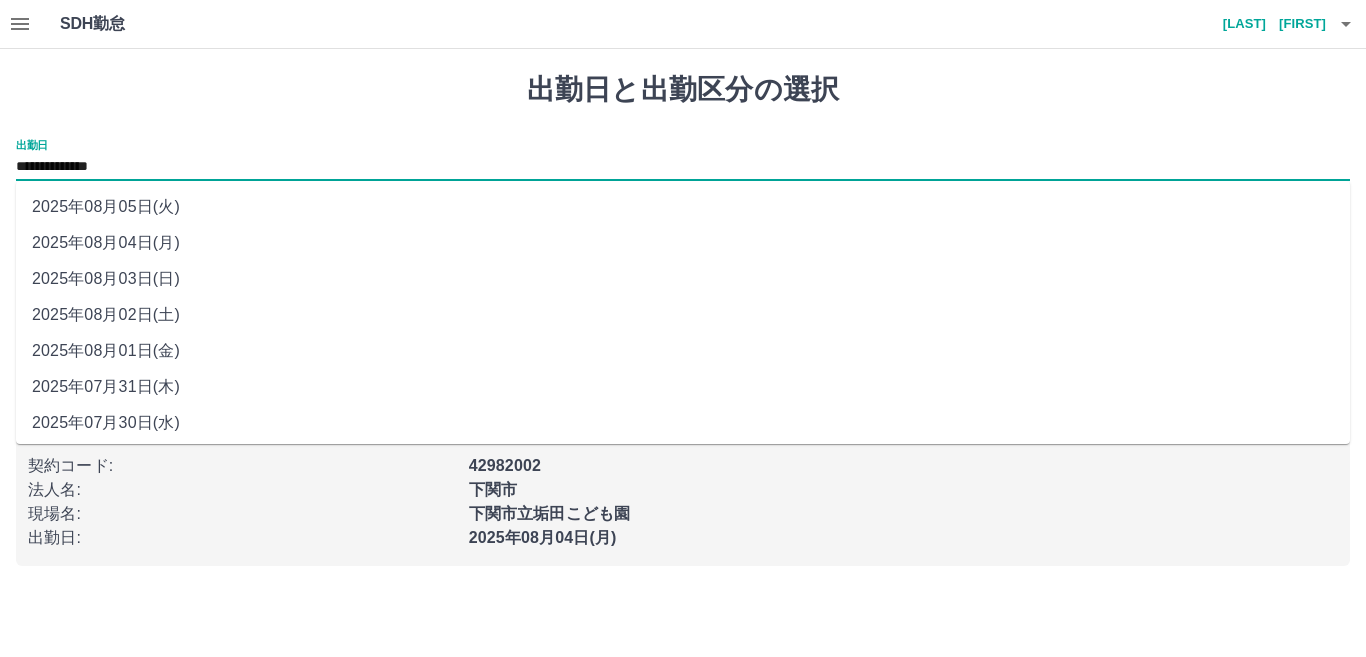 click on "2025年08月01日(金)" at bounding box center (683, 351) 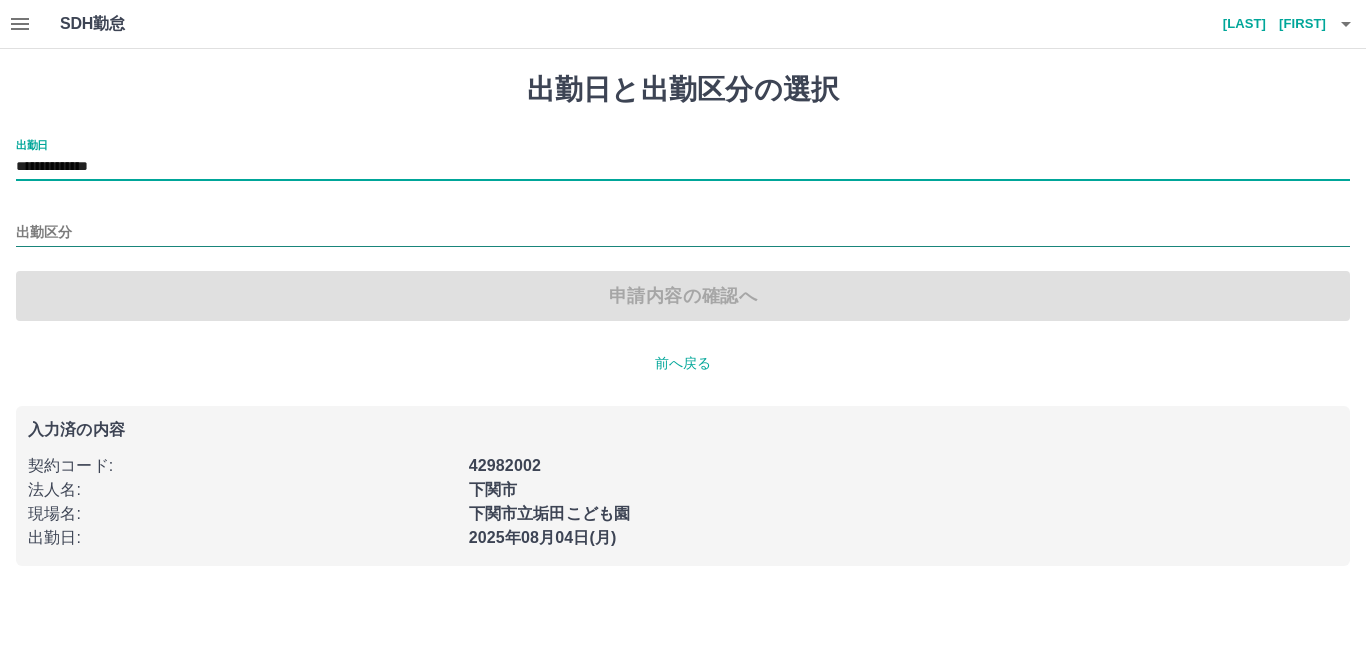 click on "出勤区分" at bounding box center [683, 233] 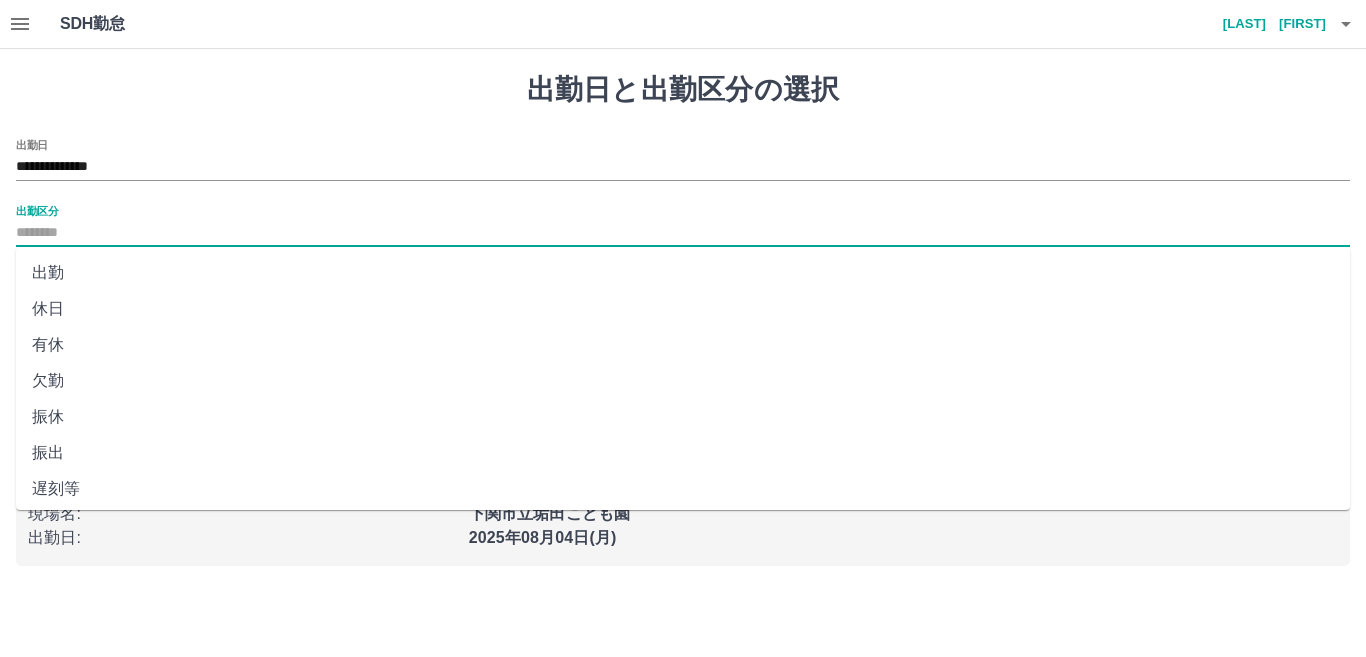 click on "出勤" at bounding box center (683, 273) 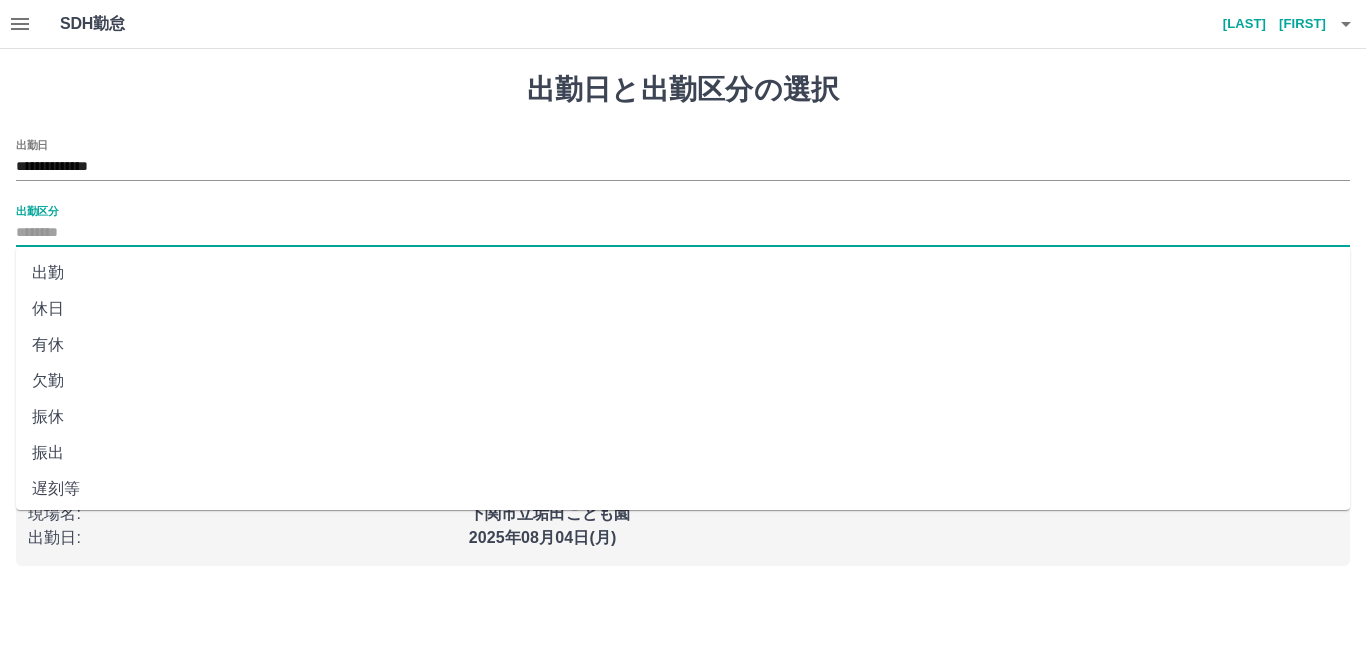 type on "**" 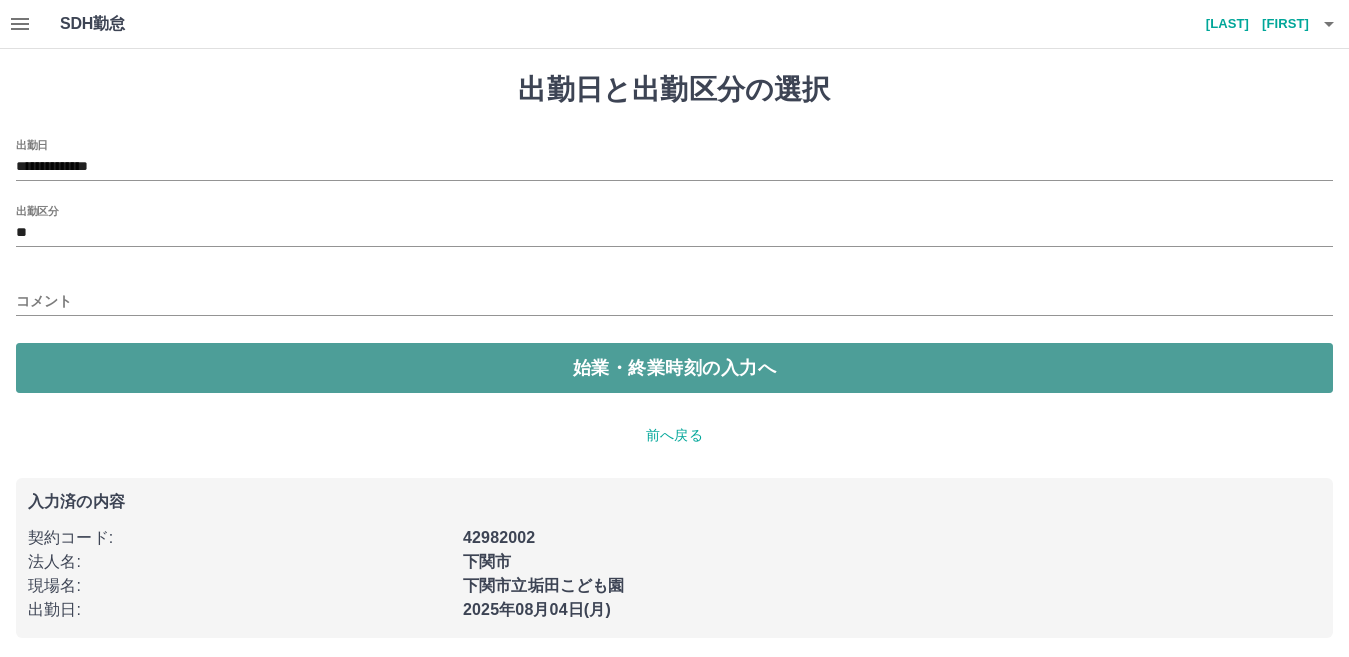 drag, startPoint x: 150, startPoint y: 363, endPoint x: 163, endPoint y: 365, distance: 13.152946 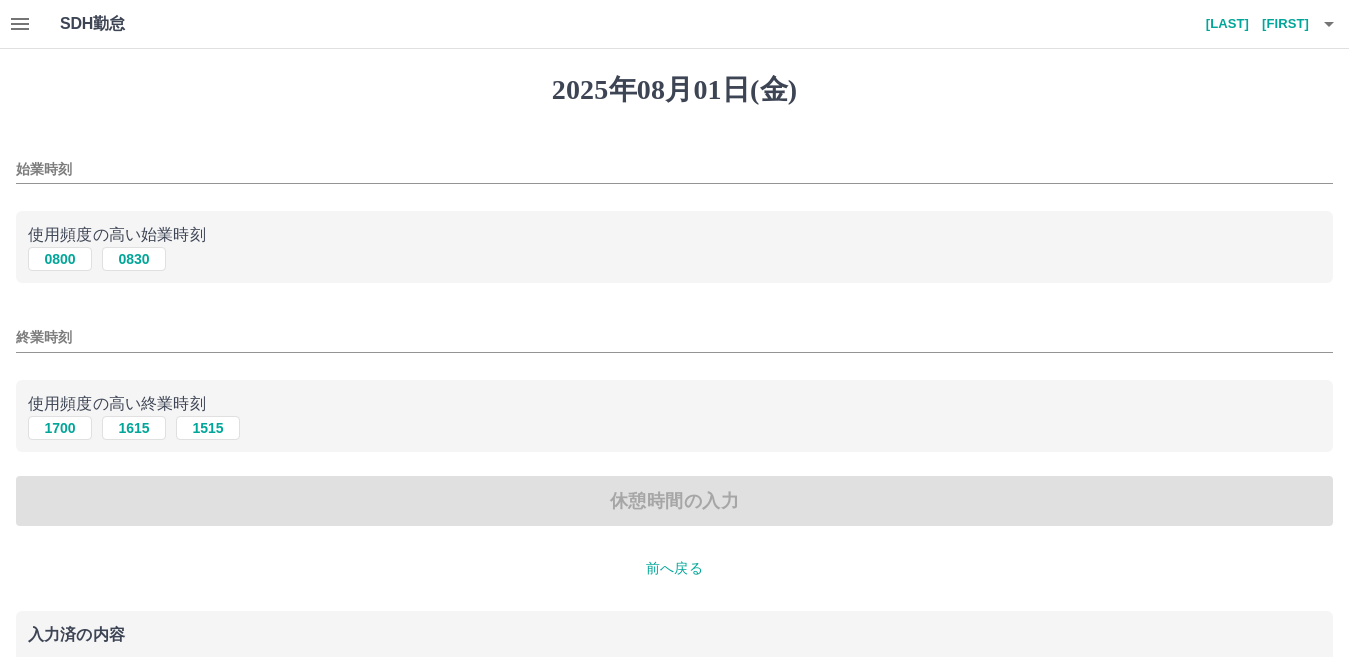 drag, startPoint x: 51, startPoint y: 256, endPoint x: 81, endPoint y: 285, distance: 41.725292 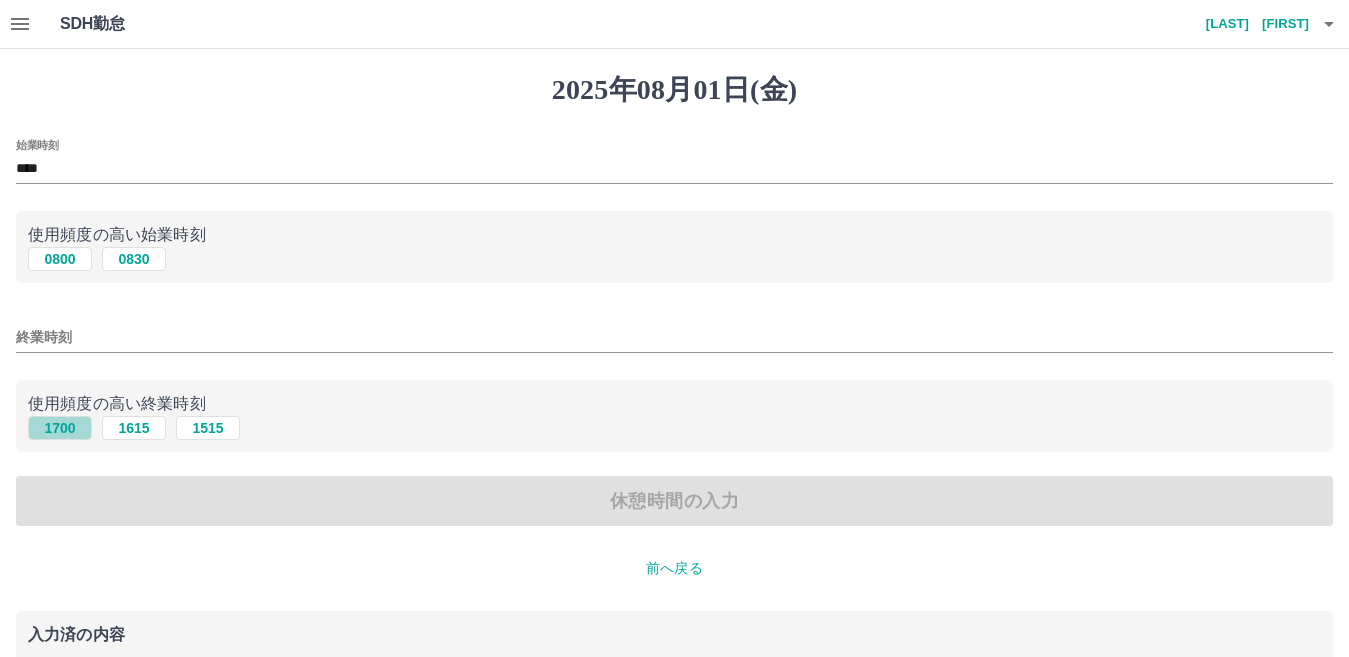 click on "1700" at bounding box center [60, 428] 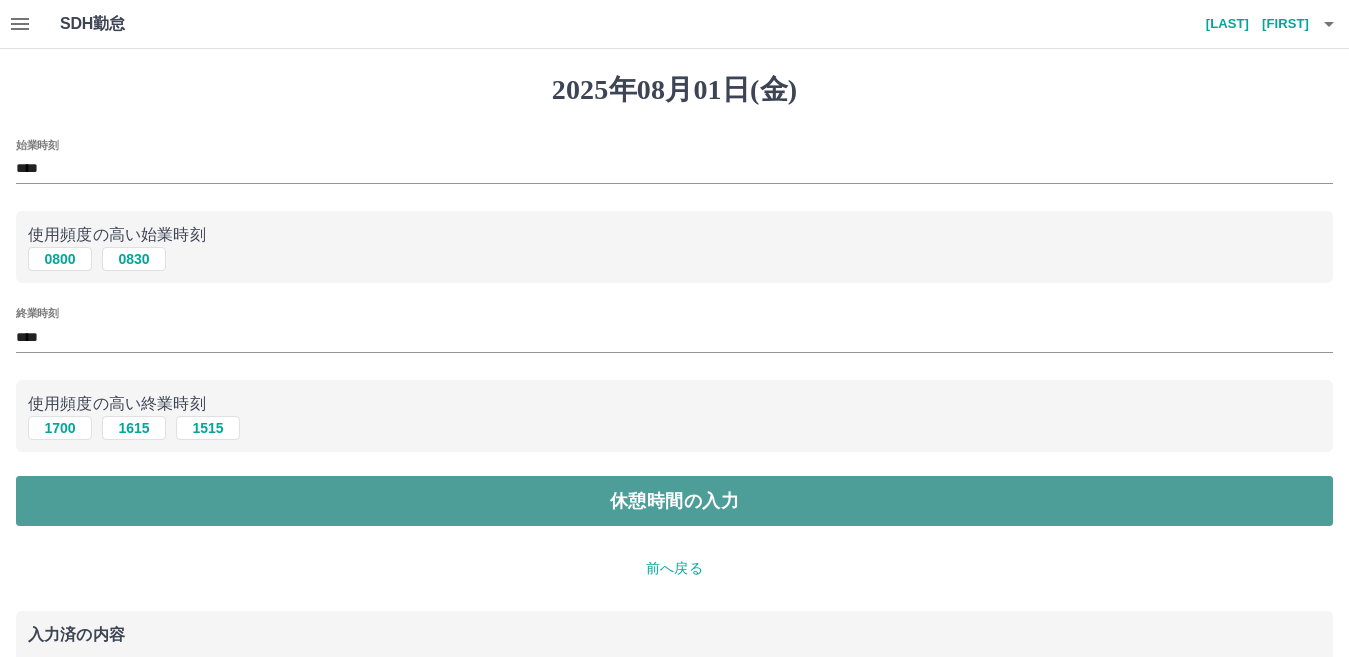 click on "休憩時間の入力" at bounding box center [674, 501] 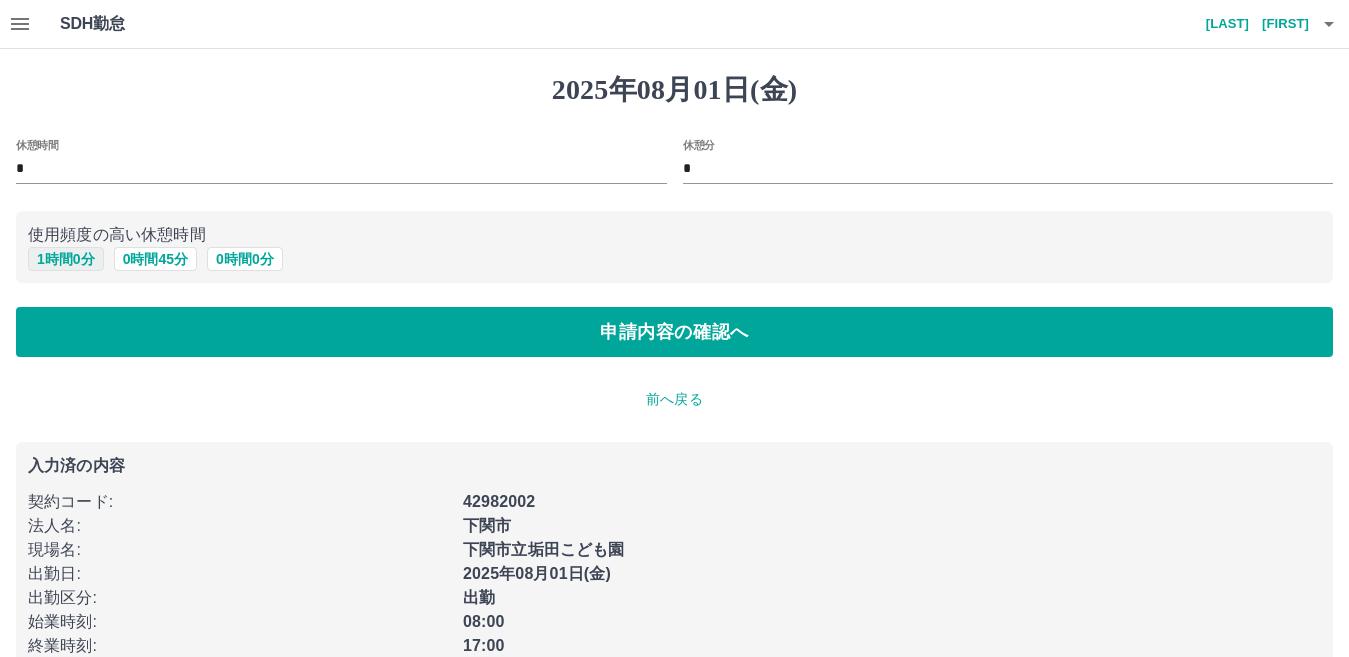 click on "1 時間 0 分" at bounding box center [66, 259] 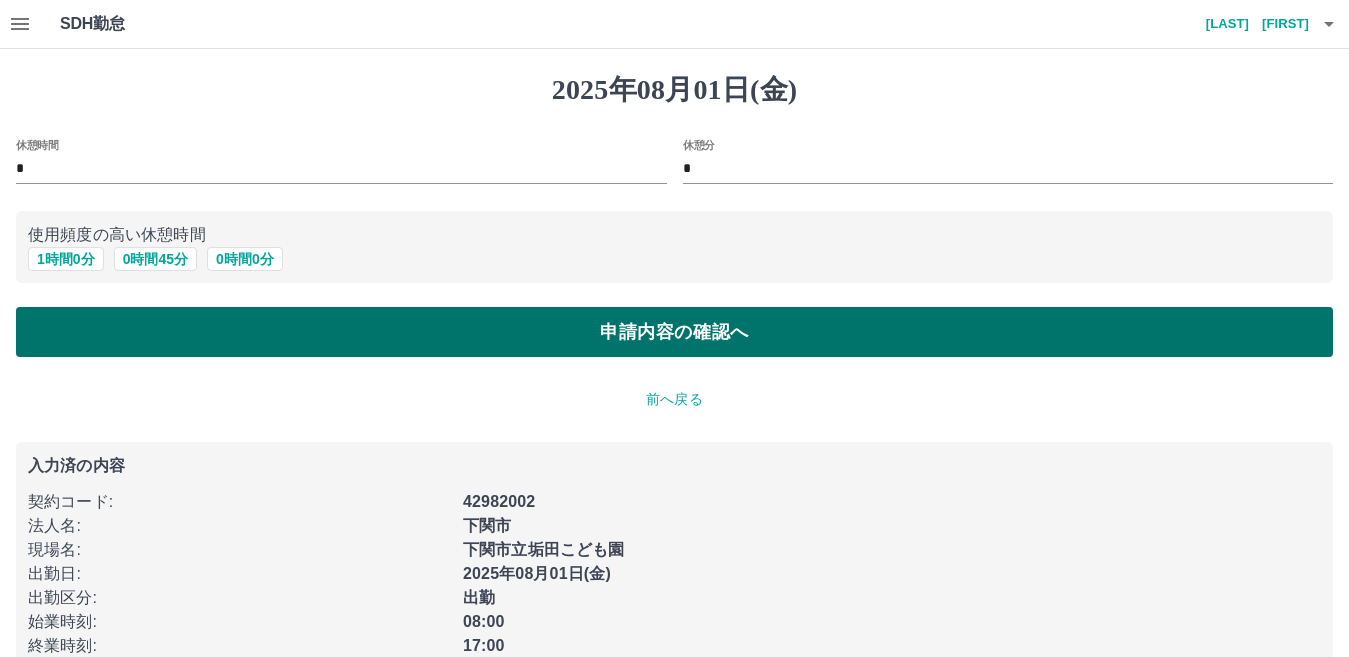 click on "申請内容の確認へ" at bounding box center (674, 332) 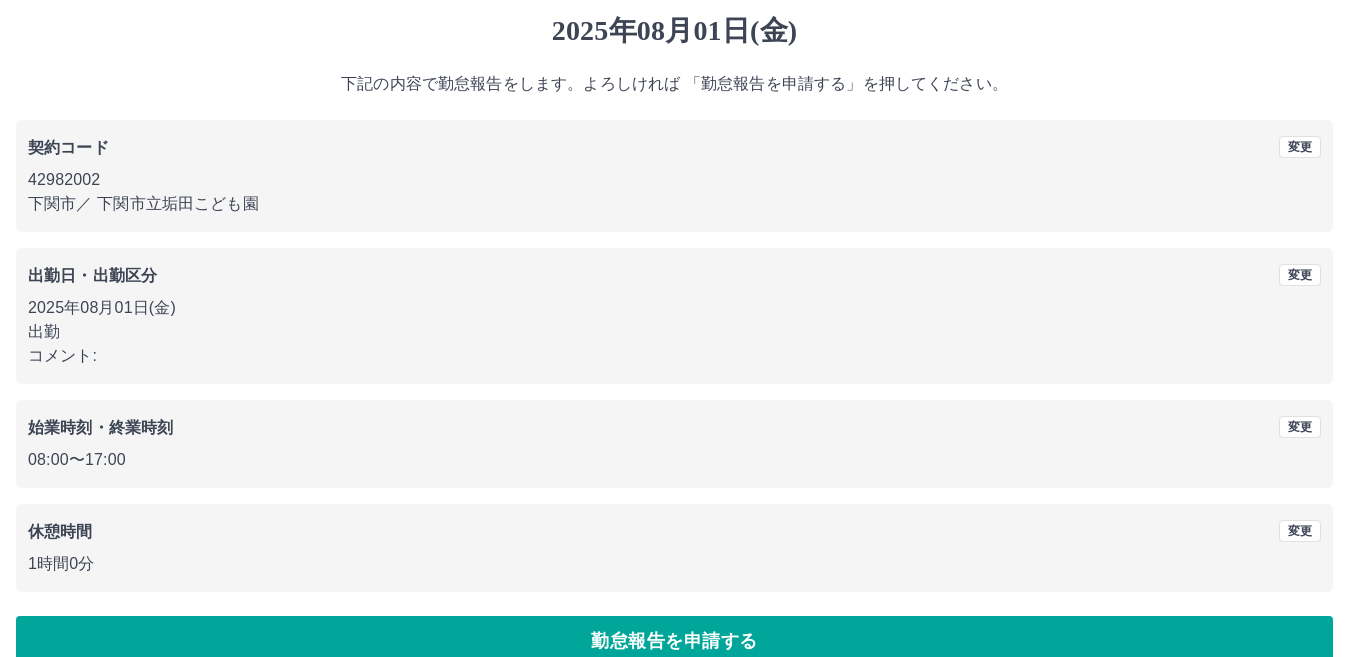scroll, scrollTop: 92, scrollLeft: 0, axis: vertical 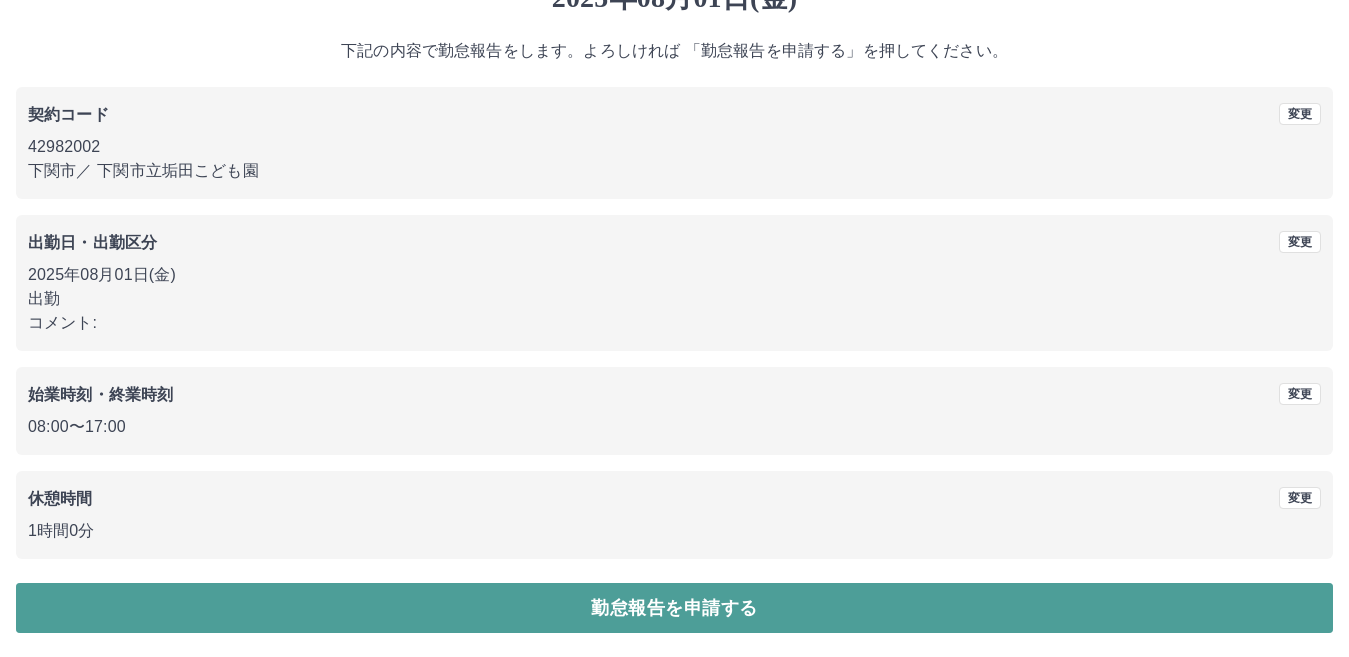 click on "勤怠報告を申請する" at bounding box center [674, 608] 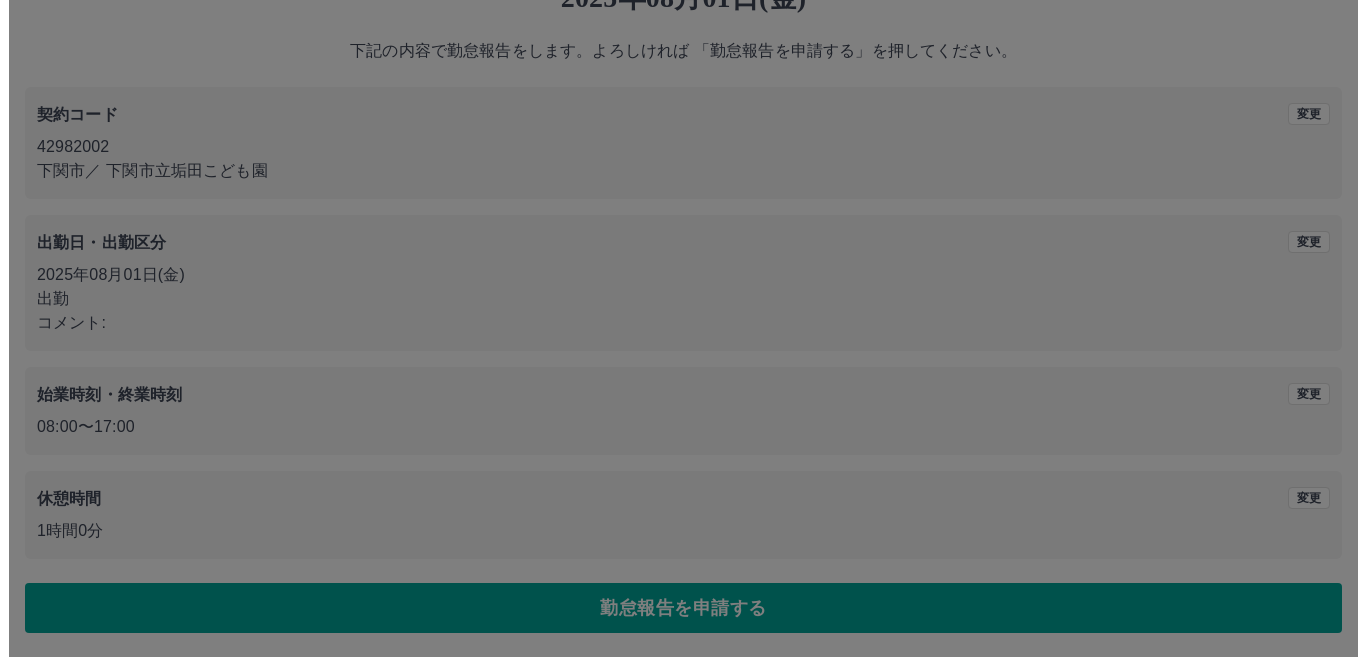 scroll, scrollTop: 0, scrollLeft: 0, axis: both 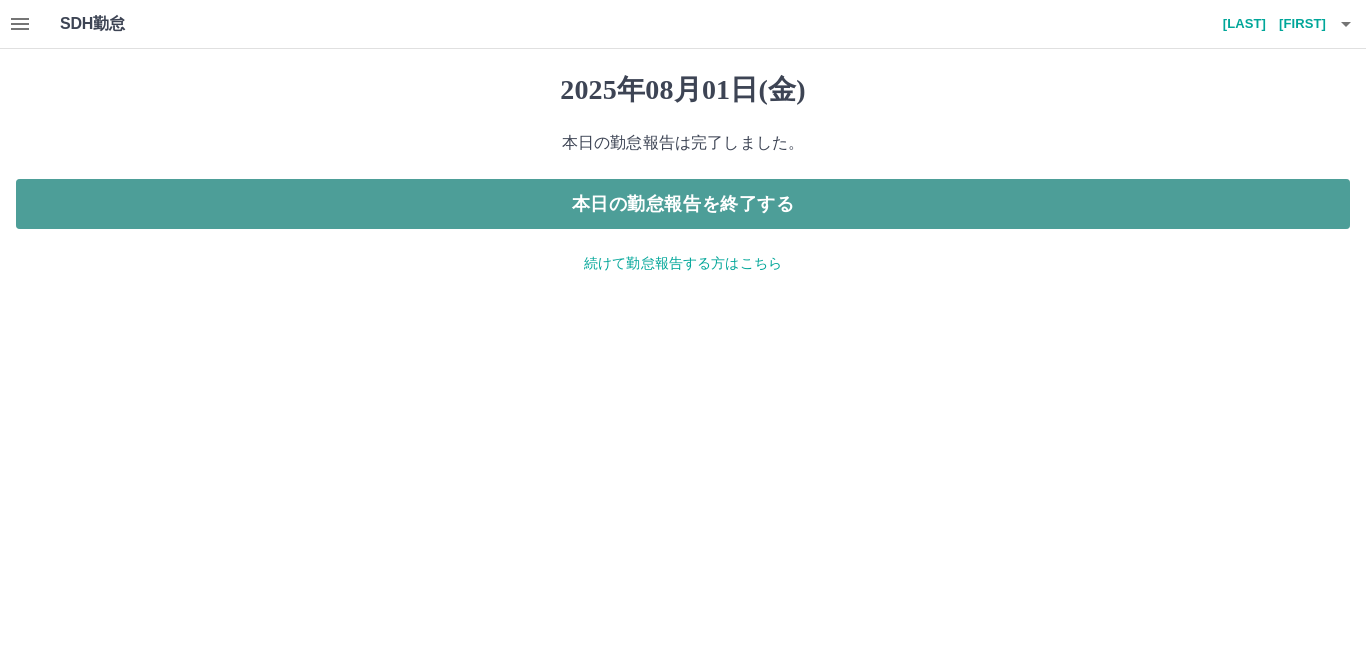 click on "本日の勤怠報告を終了する" at bounding box center [683, 204] 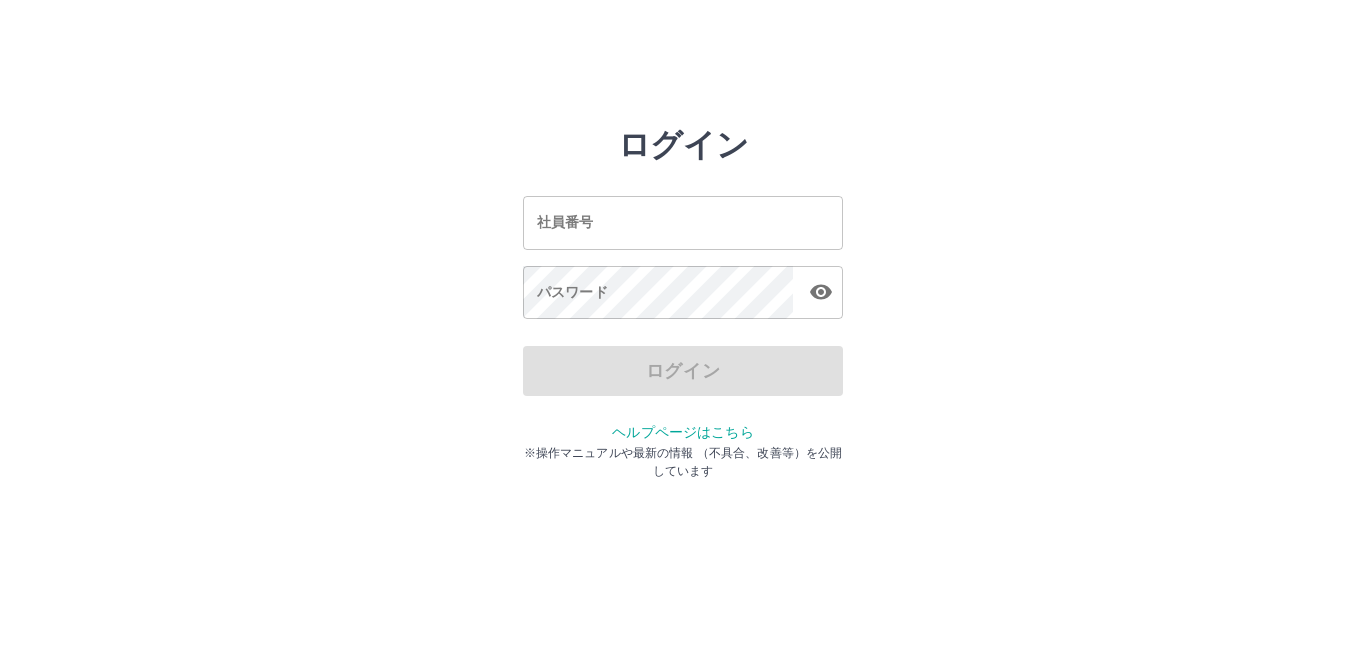 scroll, scrollTop: 0, scrollLeft: 0, axis: both 